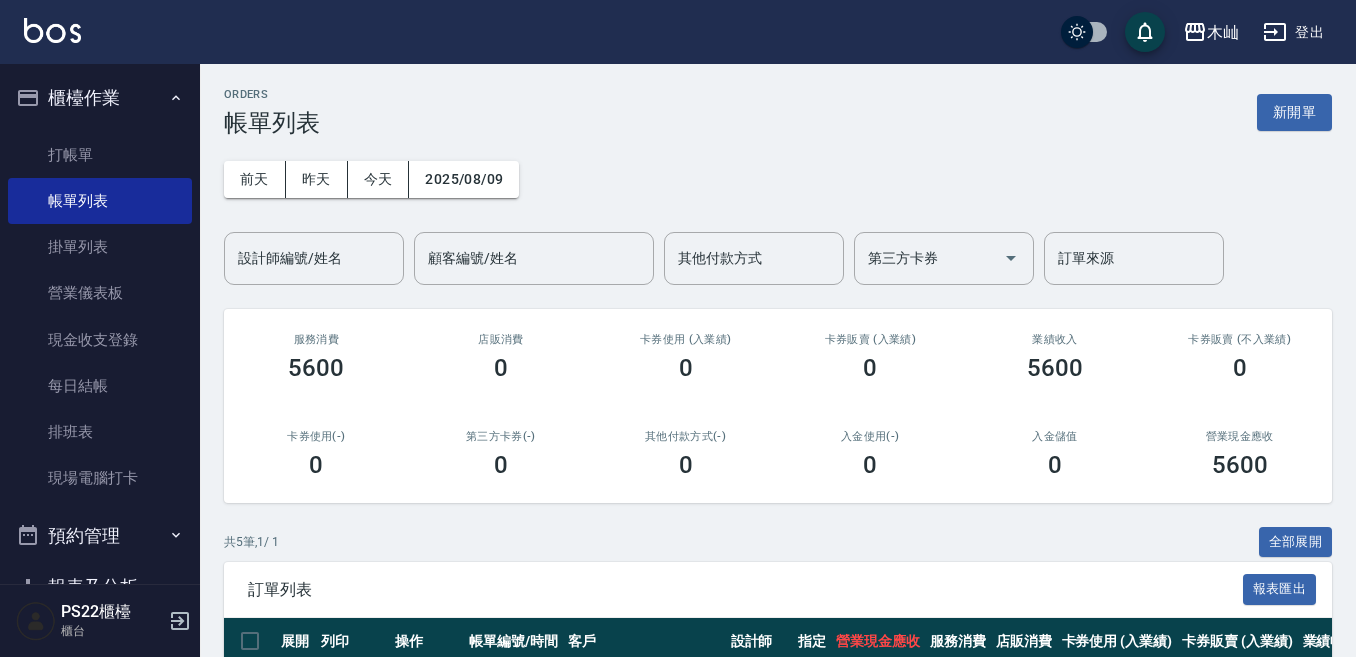 scroll, scrollTop: 0, scrollLeft: 0, axis: both 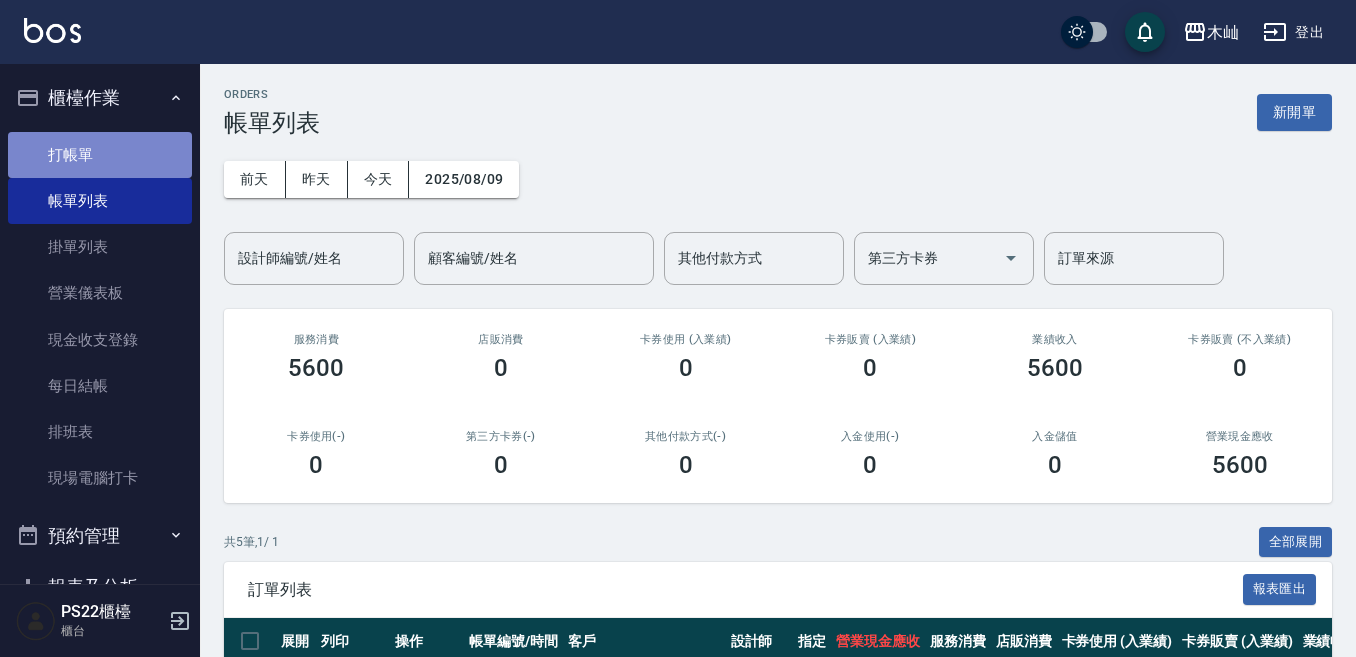 click on "打帳單" at bounding box center (100, 155) 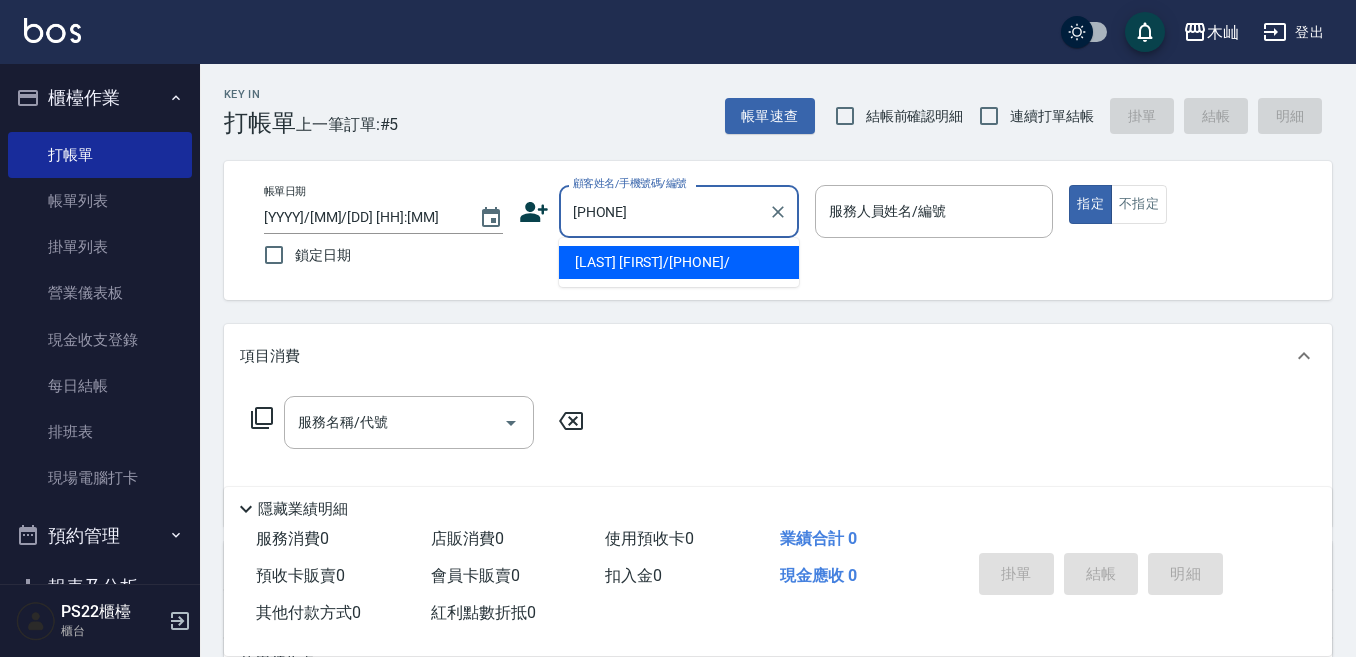 type on "[LAST] [FIRST]/[PHONE]/" 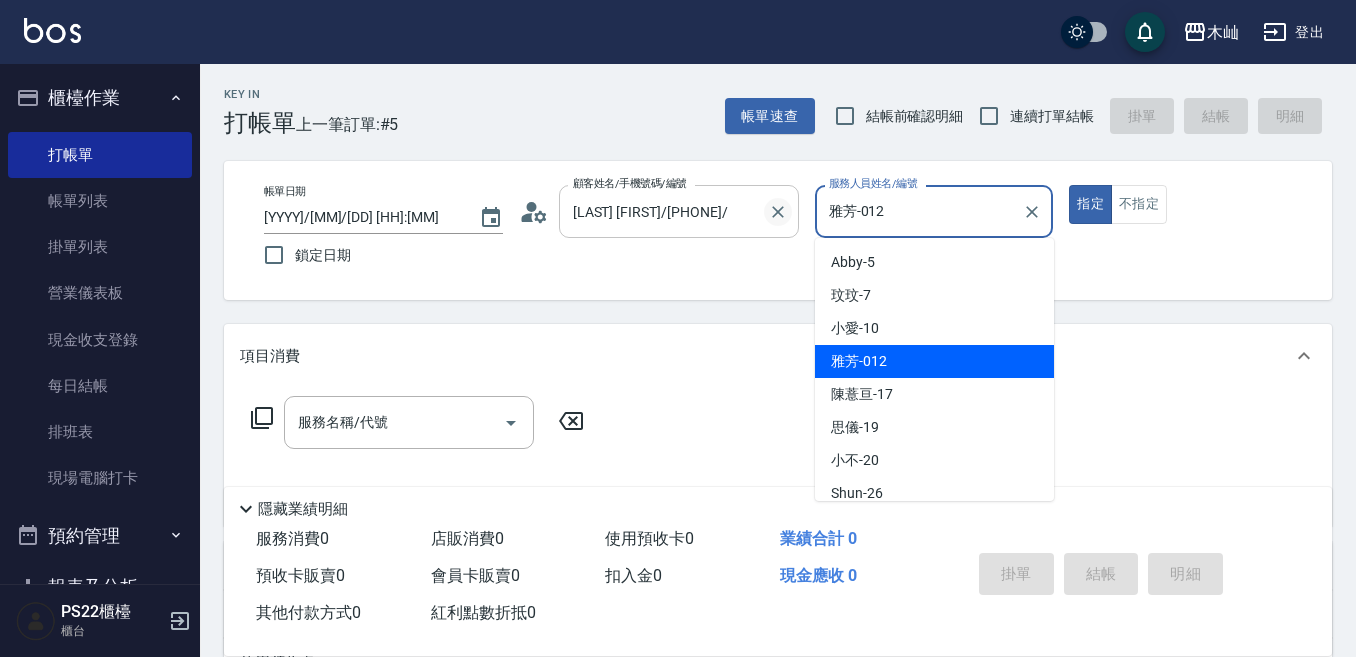 drag, startPoint x: 931, startPoint y: 220, endPoint x: 773, endPoint y: 211, distance: 158.25612 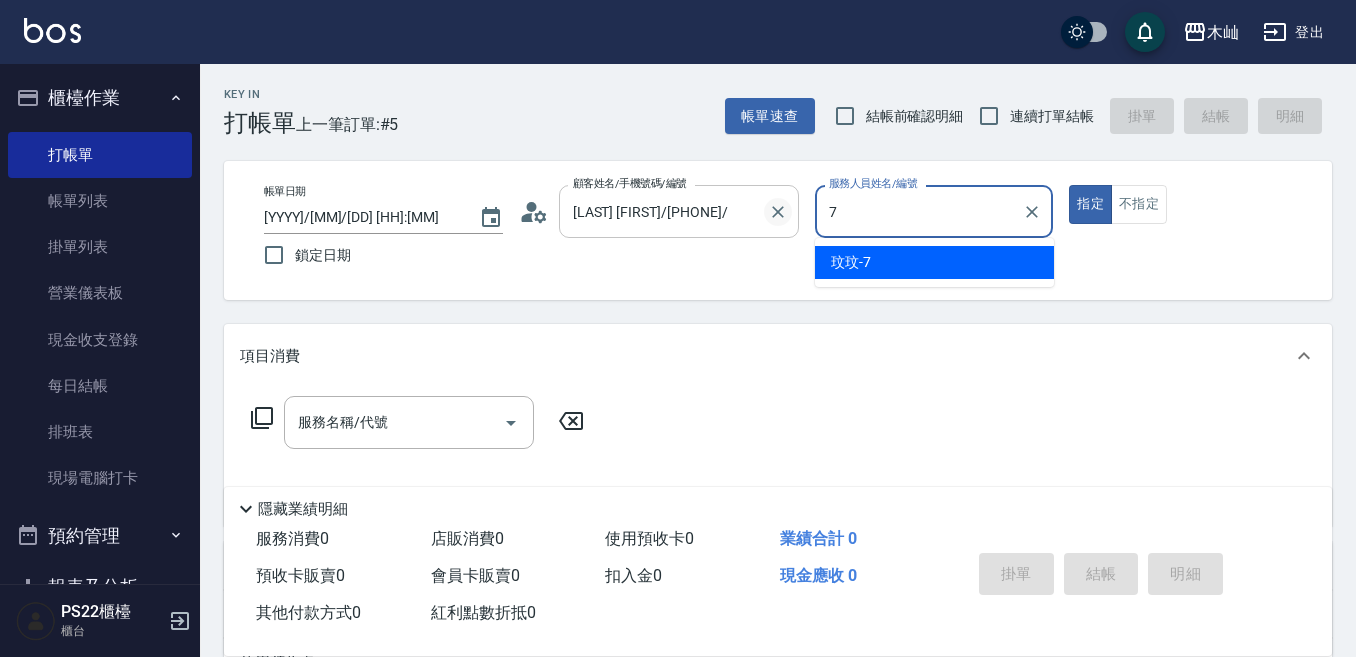 type on "[FIRST]-[NUMBER]" 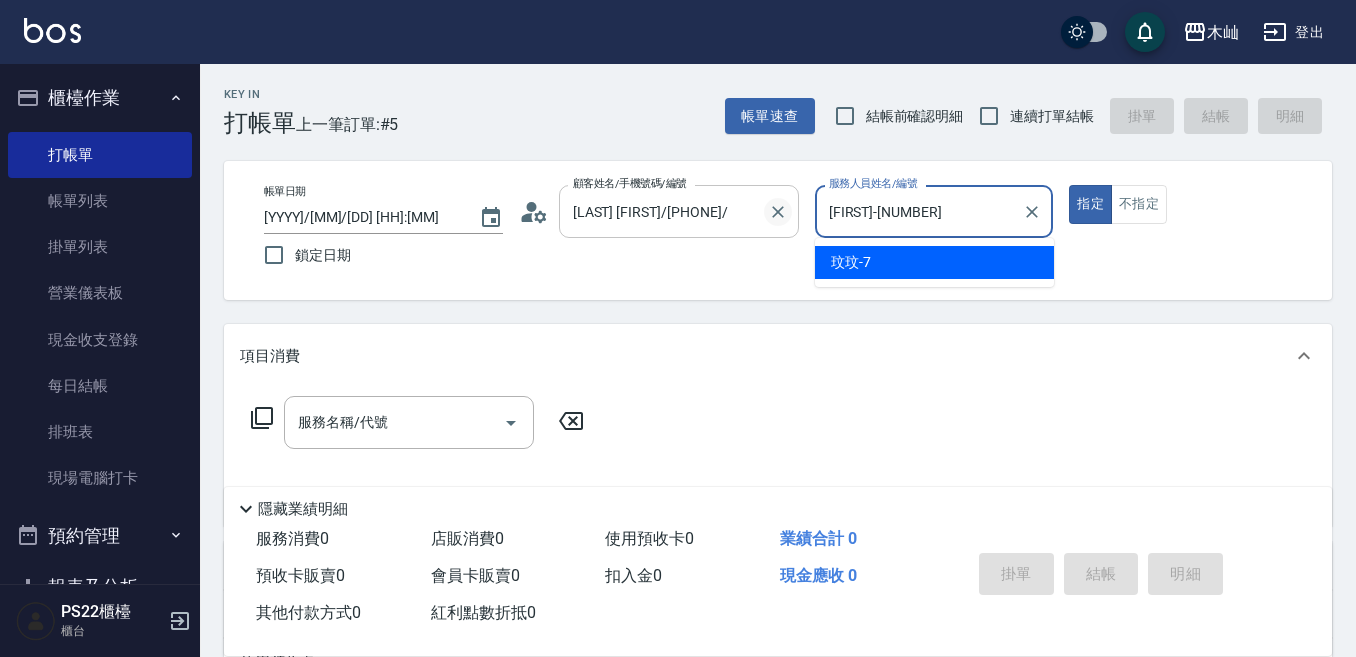 type on "true" 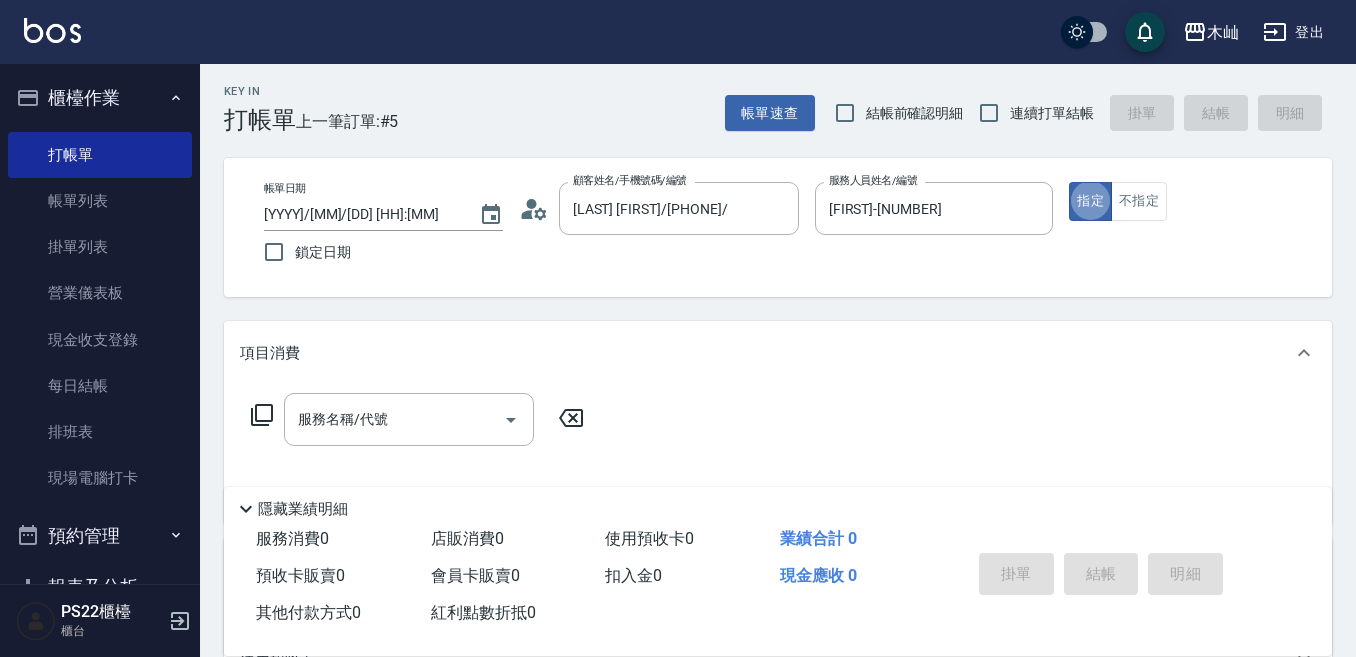 scroll, scrollTop: 0, scrollLeft: 0, axis: both 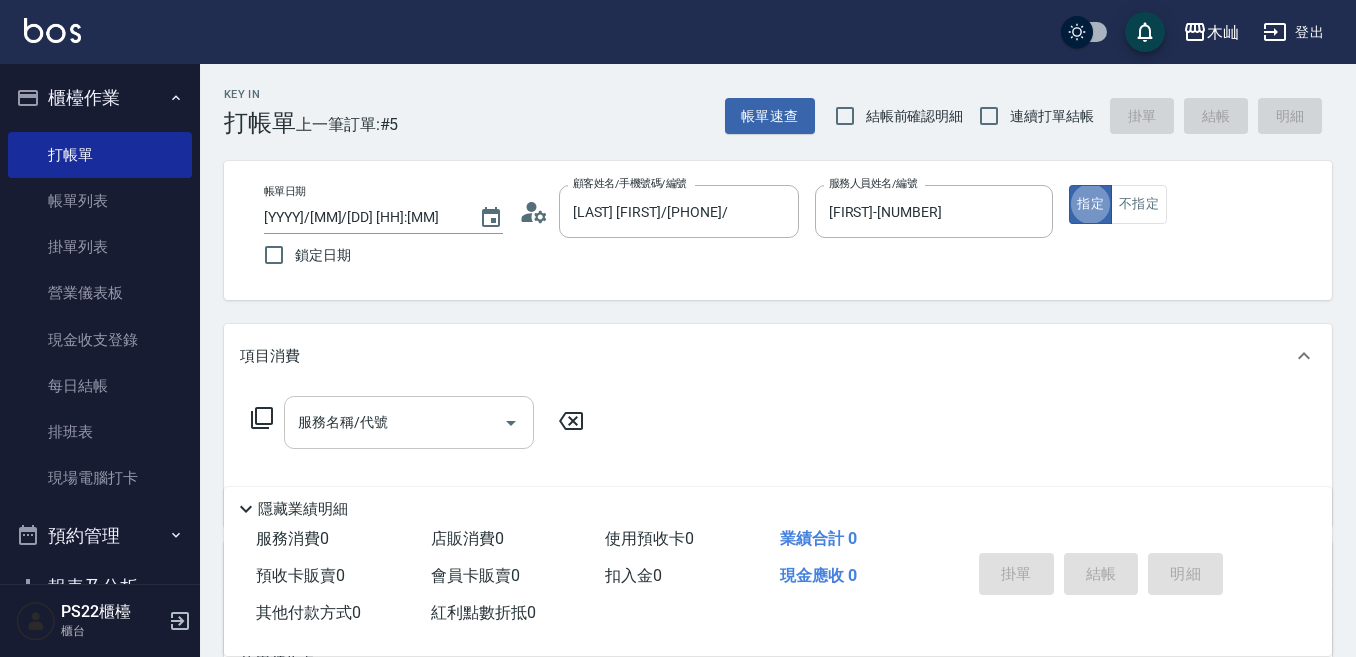click on "服務名稱/代號" at bounding box center [394, 422] 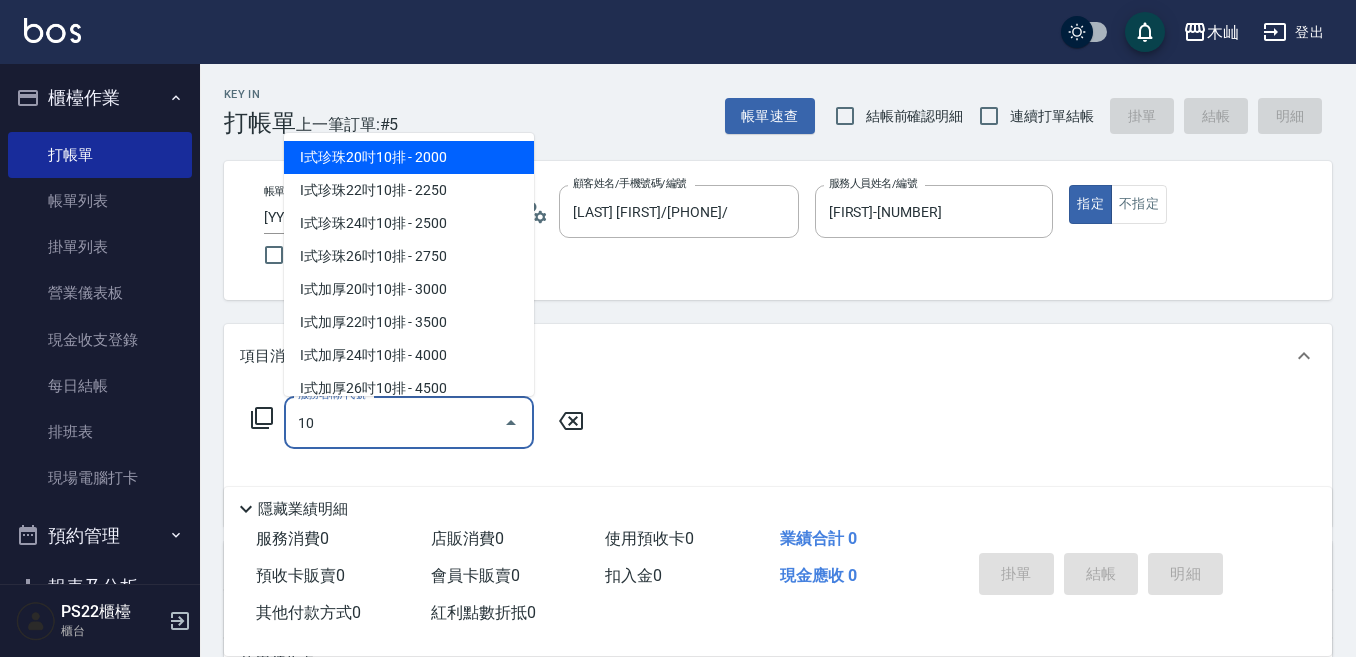 type on "1" 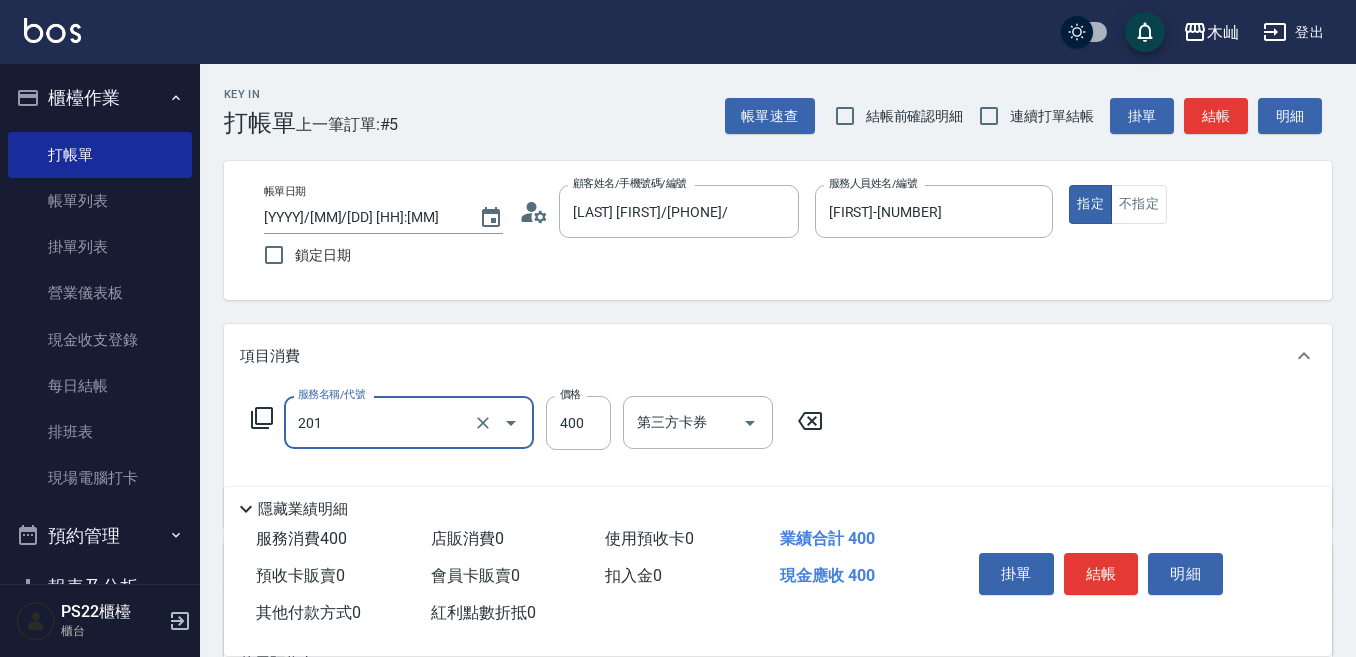 type on "洗剪(201)" 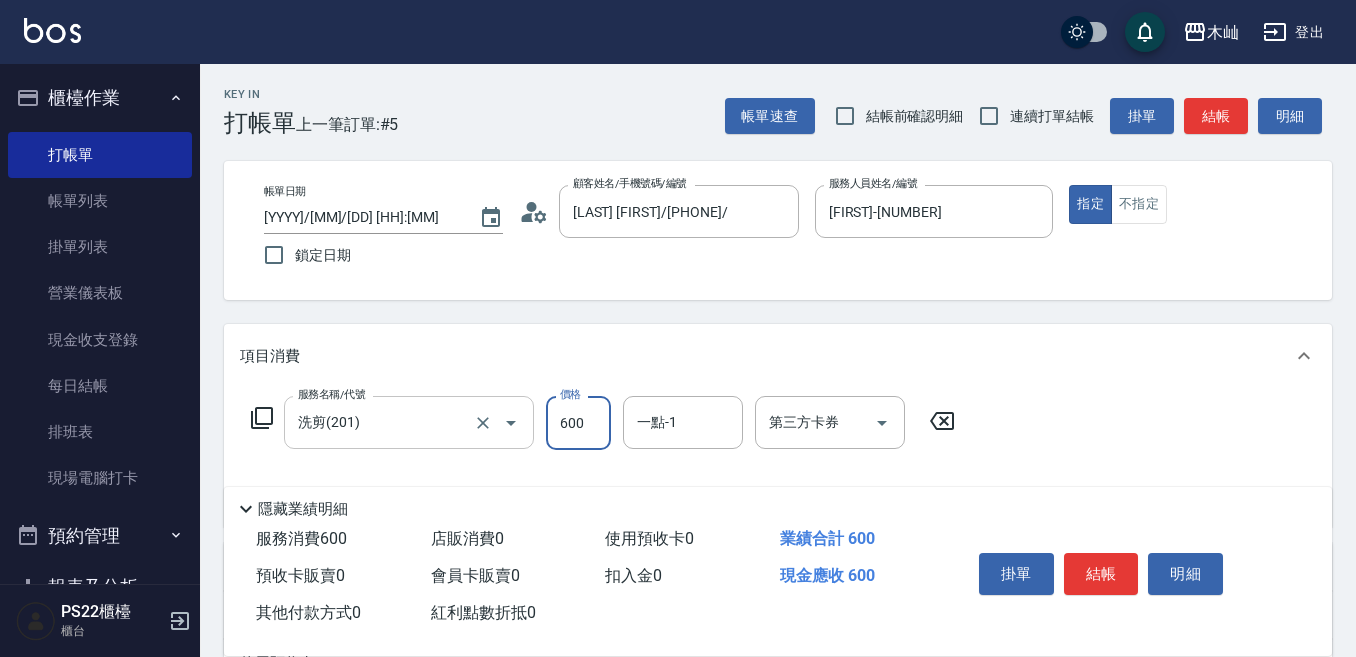 type on "600" 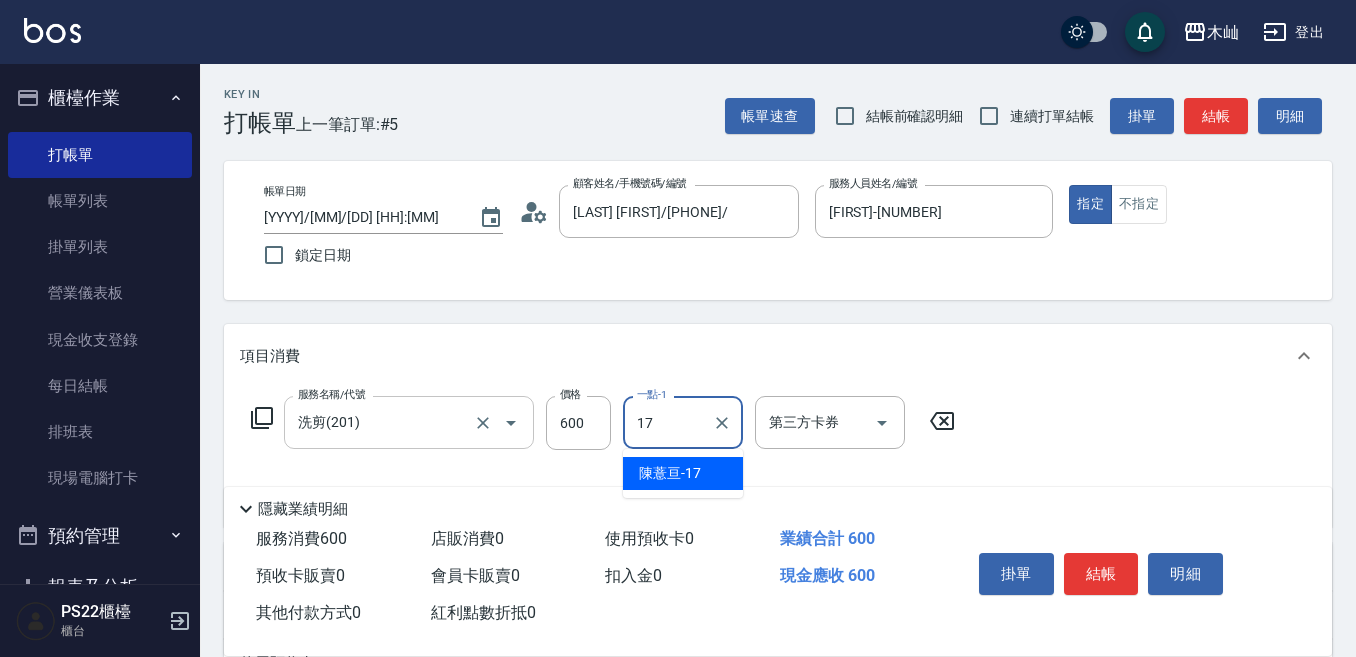 type on "[LAST] [FIRST]-[NUMBER]" 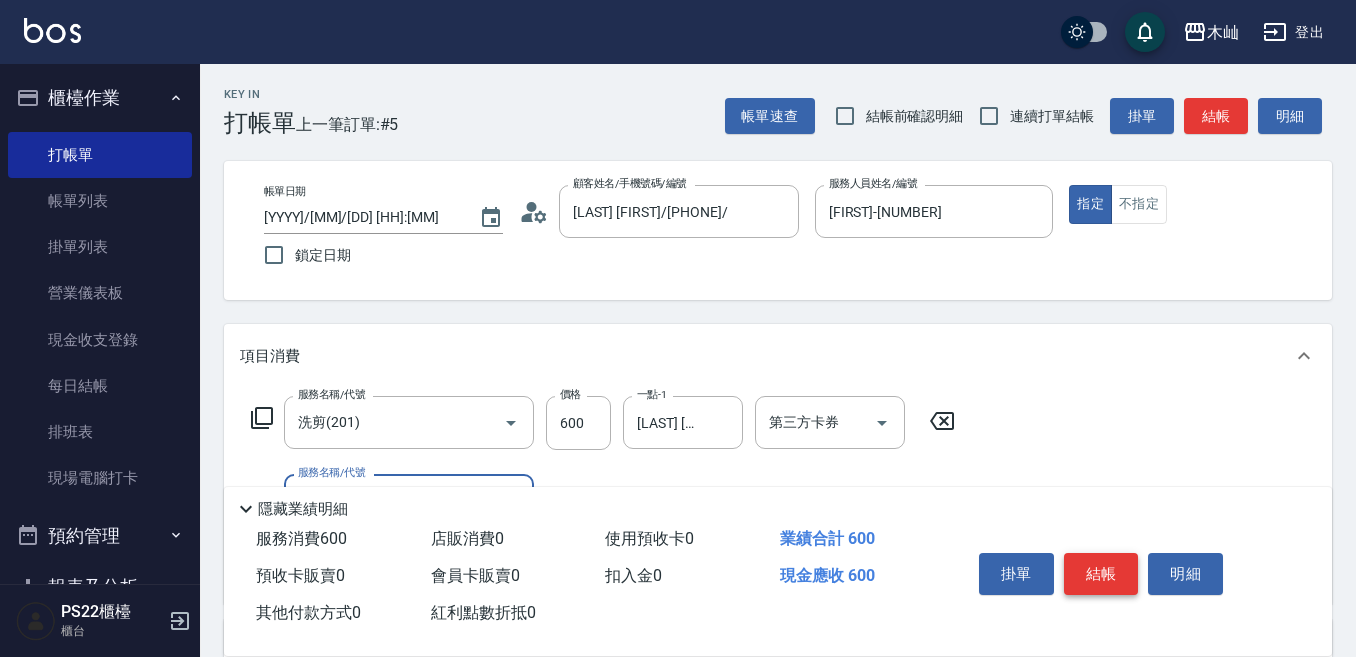 click on "結帳" at bounding box center (1101, 574) 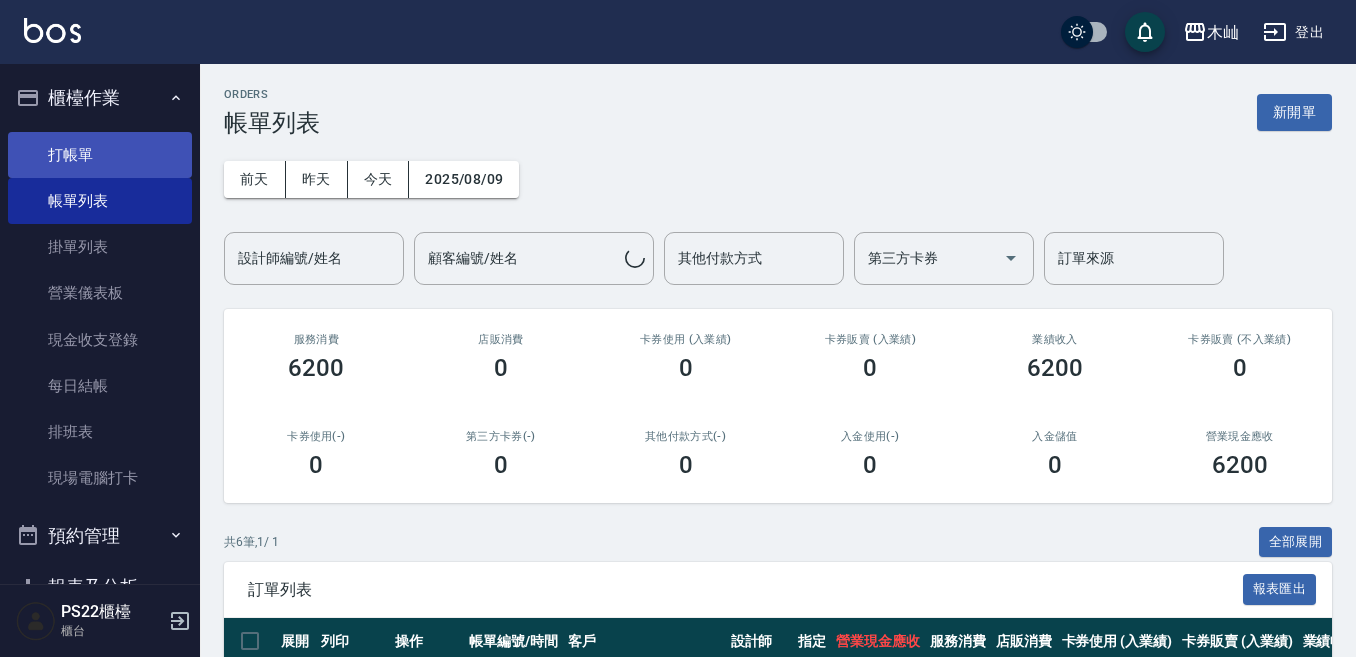 click on "打帳單" at bounding box center (100, 155) 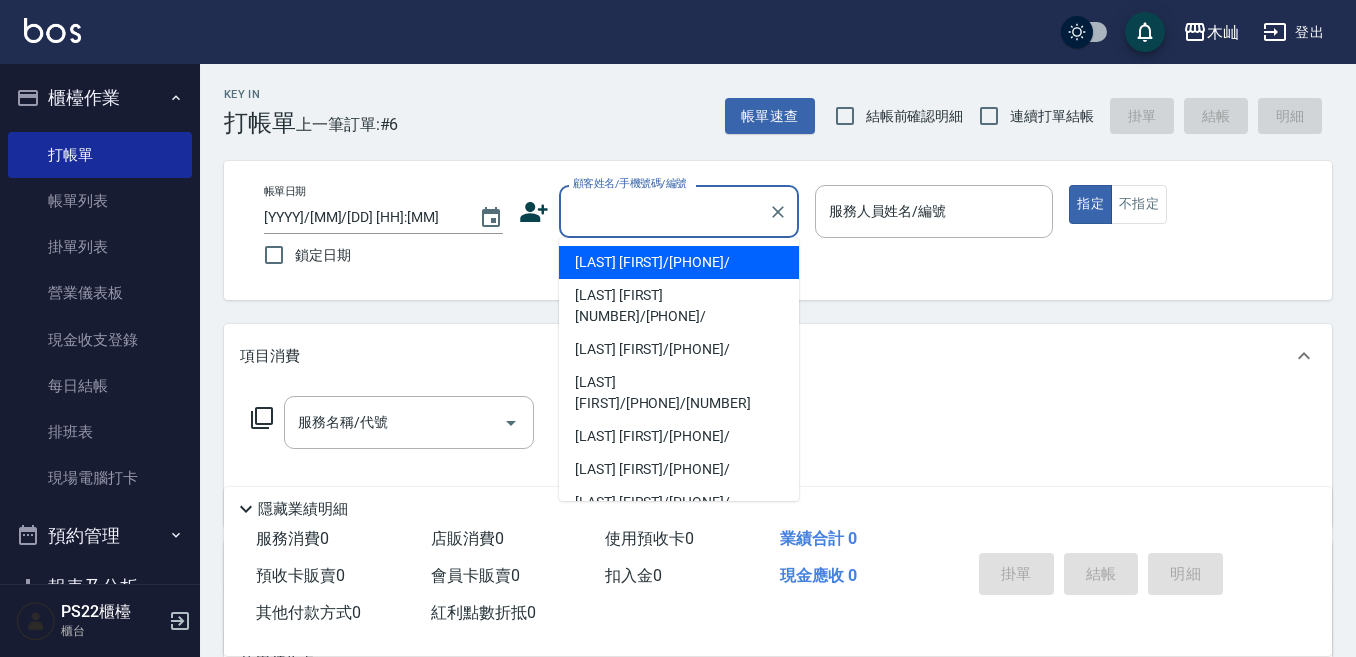 click on "顧客姓名/手機號碼/編號" at bounding box center (664, 211) 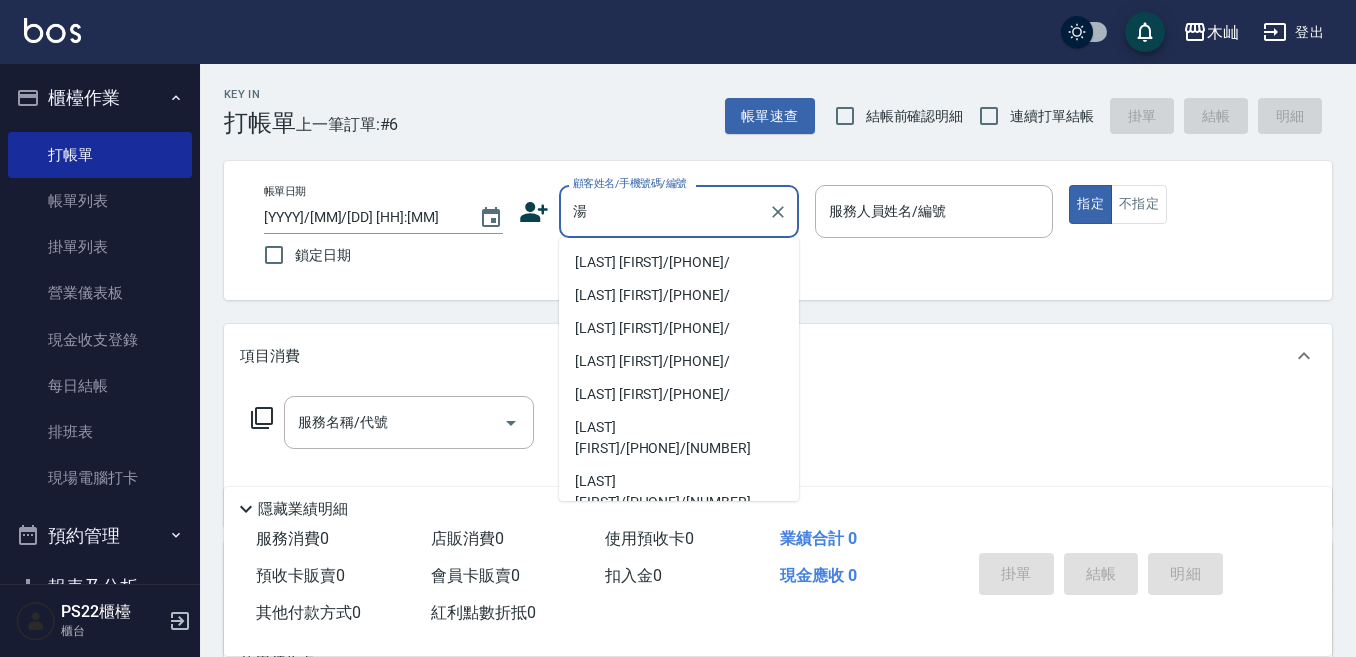 click on "[LAST] [FIRST]/[PHONE]/" at bounding box center [679, 262] 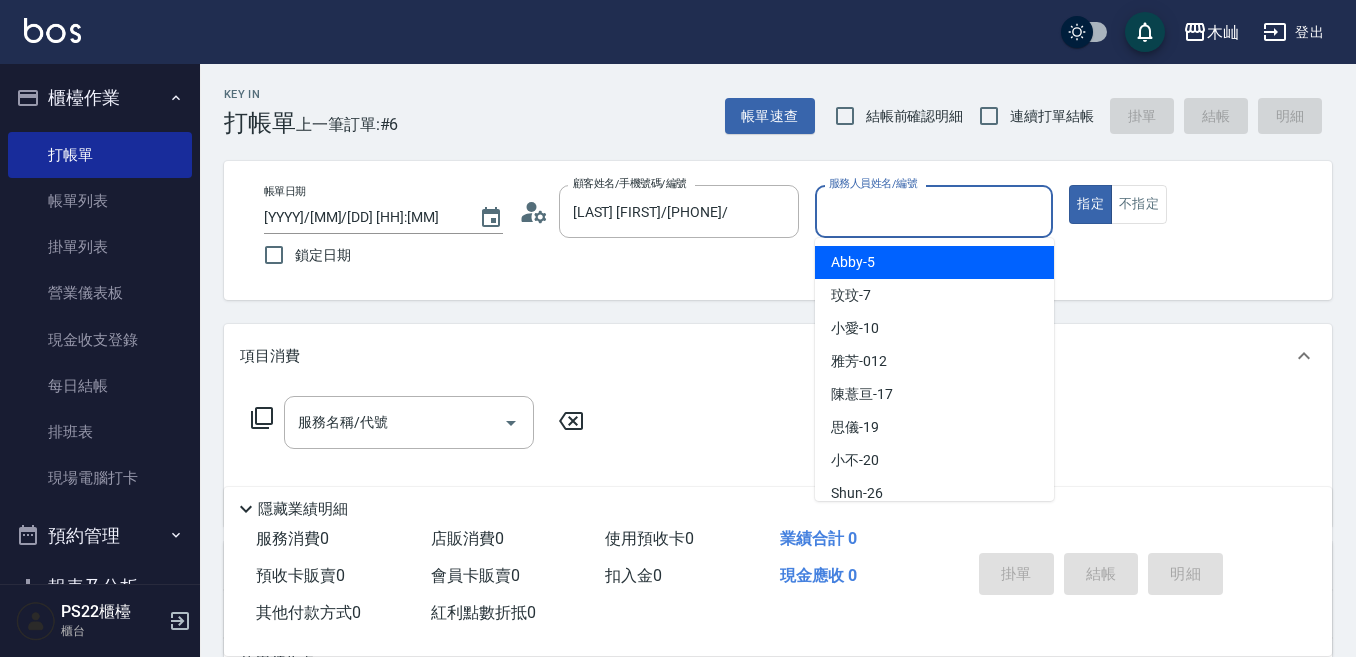 click on "服務人員姓名/編號" at bounding box center [934, 211] 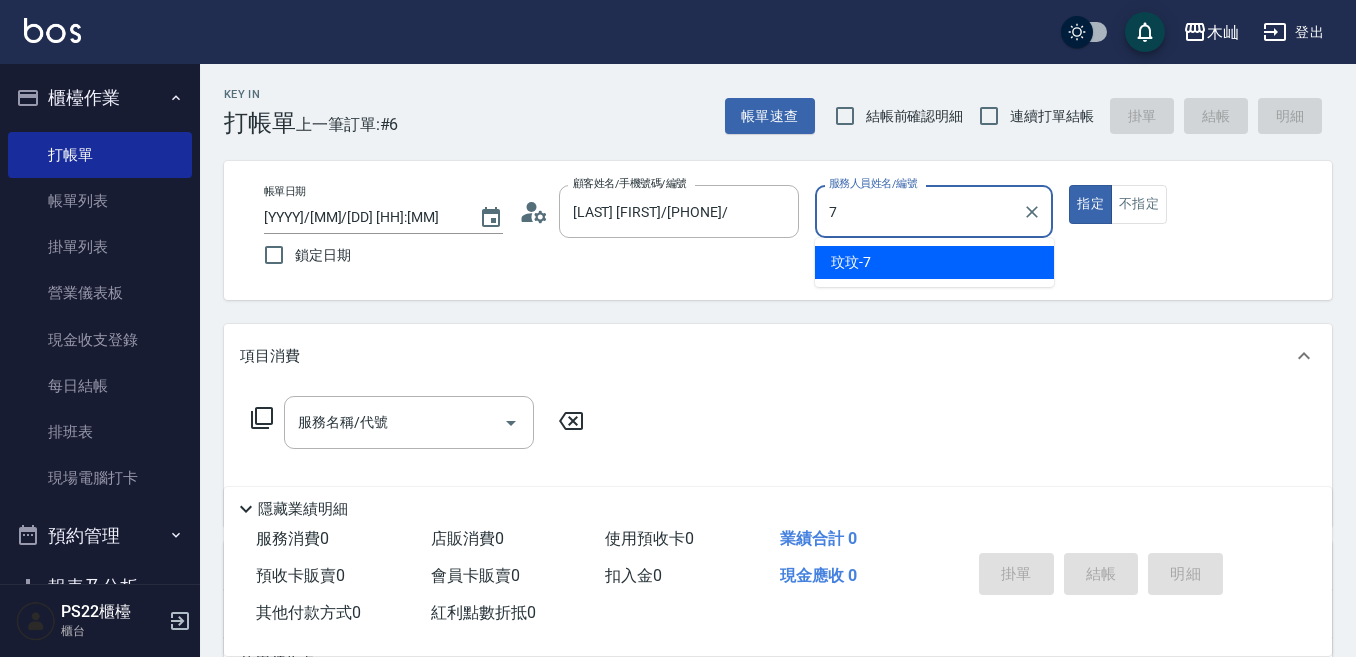 type on "[FIRST]-[NUMBER]" 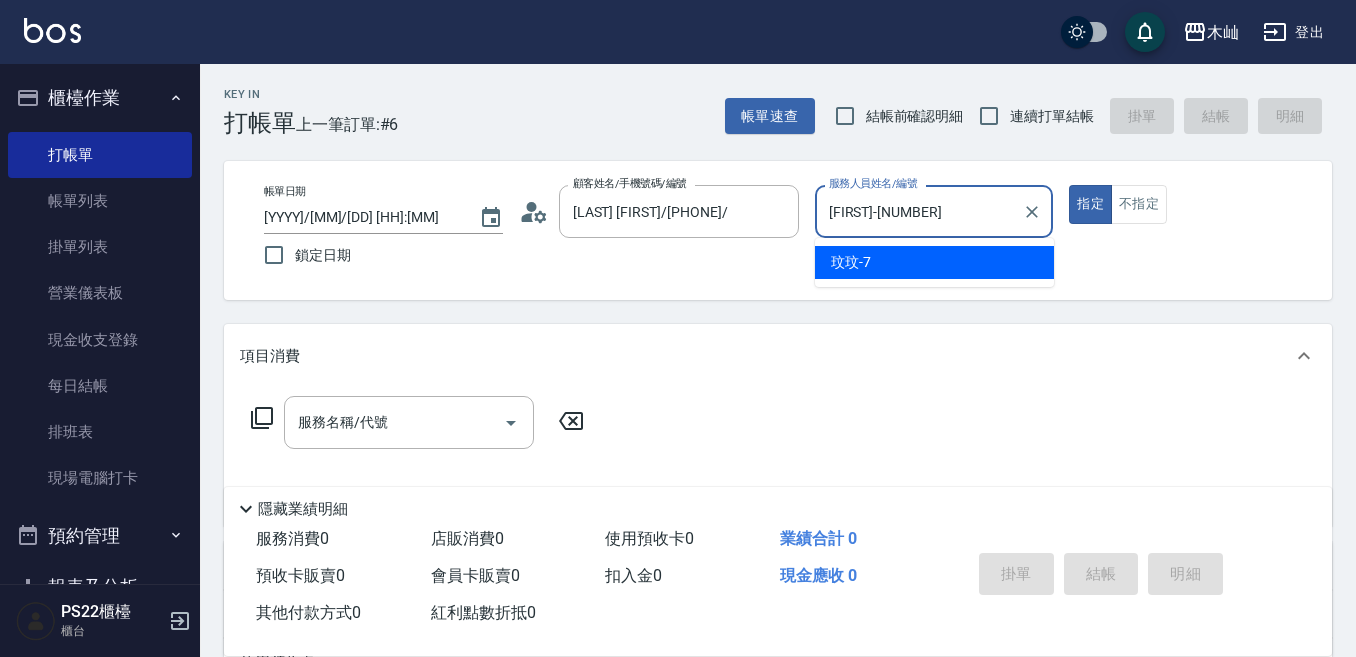 type on "true" 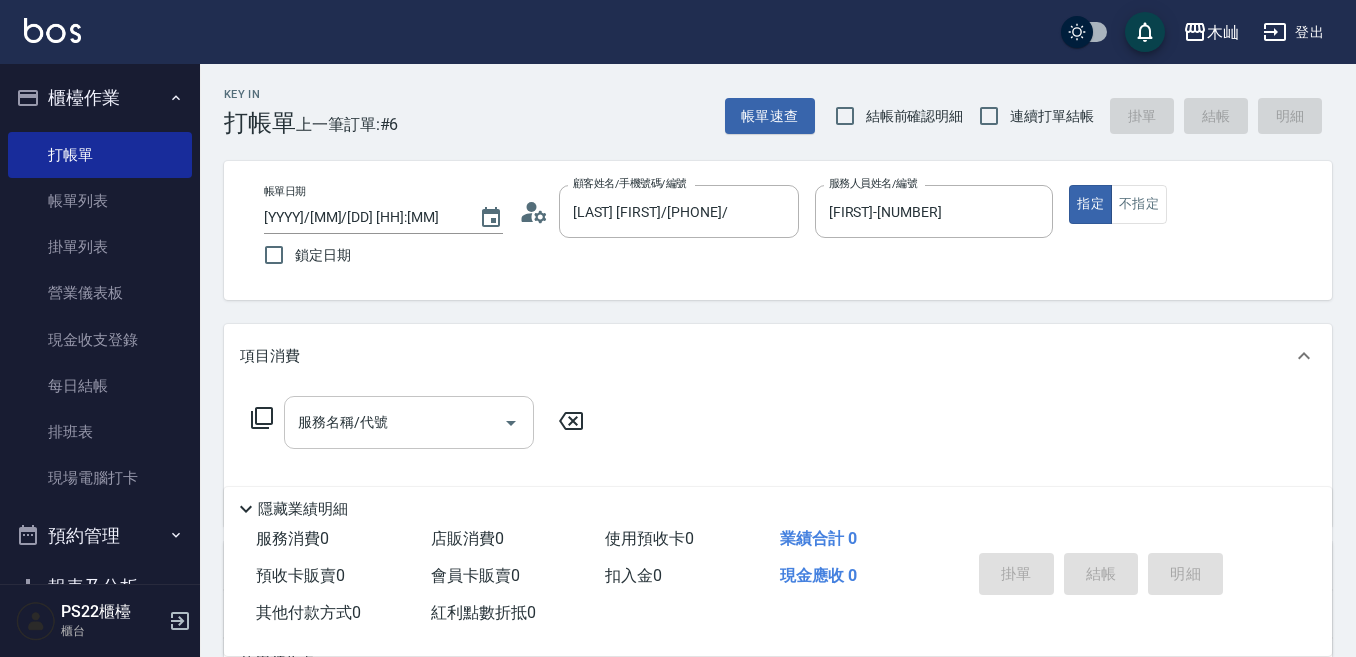 click on "服務名稱/代號" at bounding box center (394, 422) 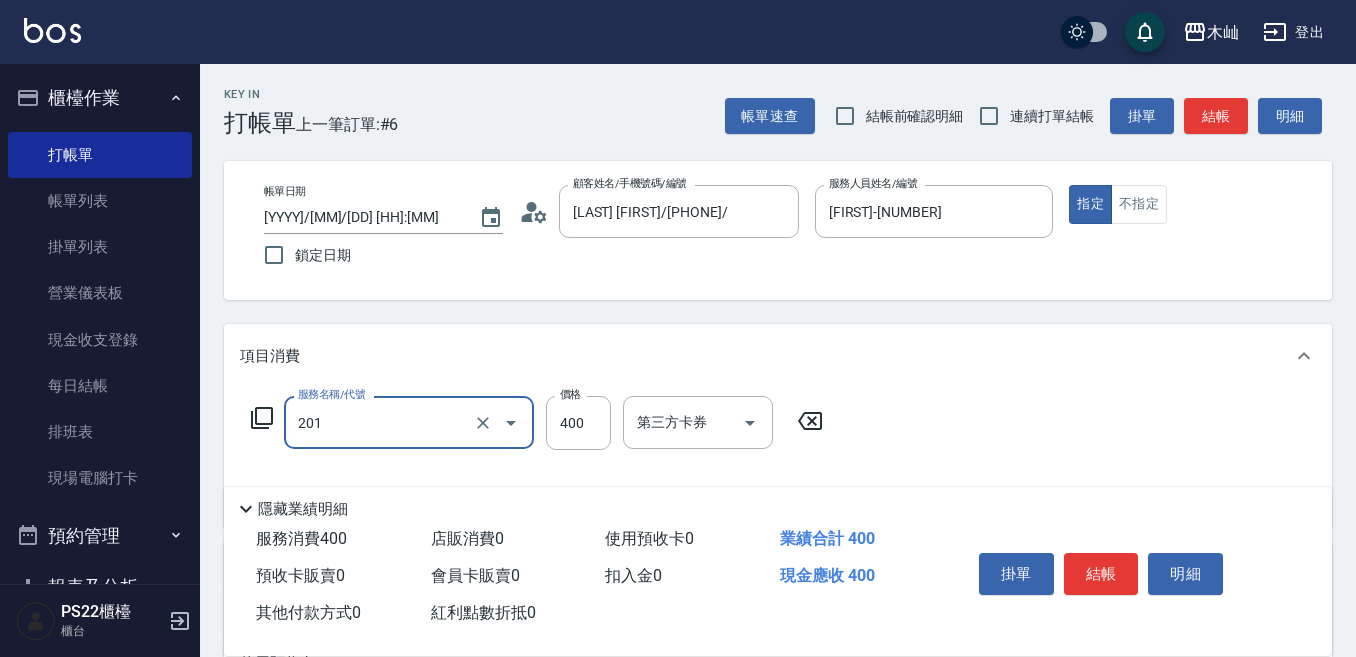 type on "洗剪(201)" 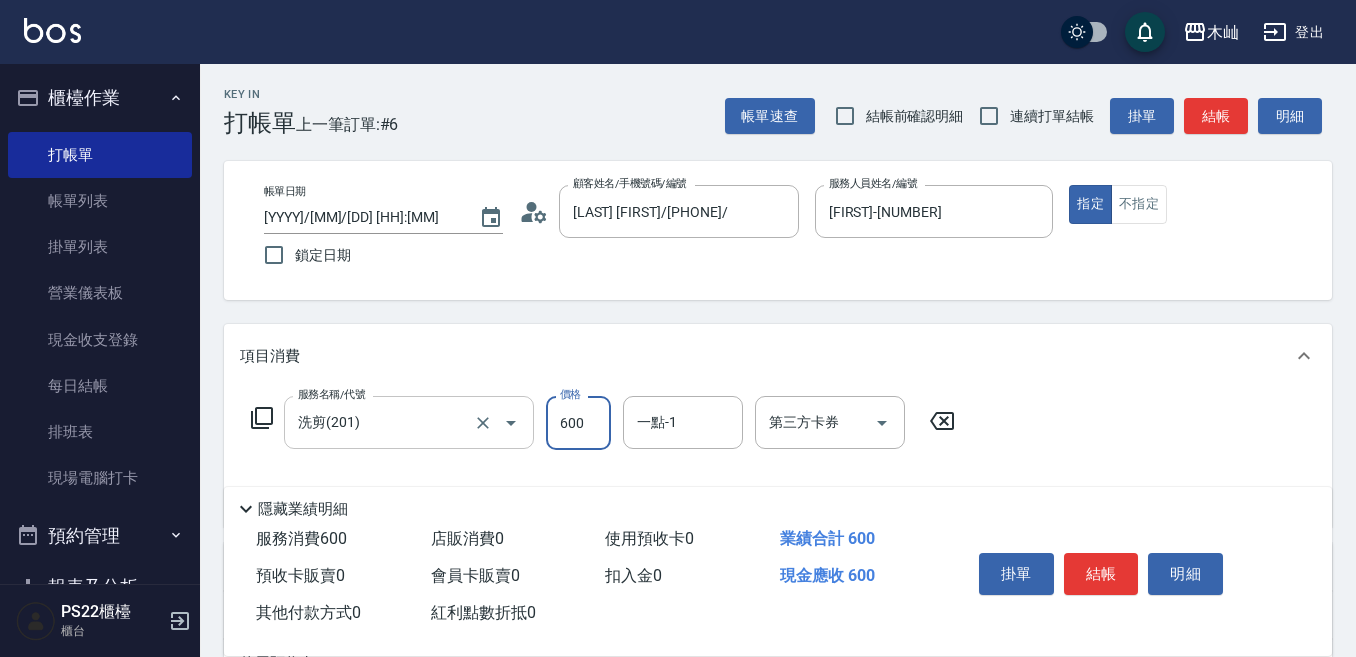 type on "600" 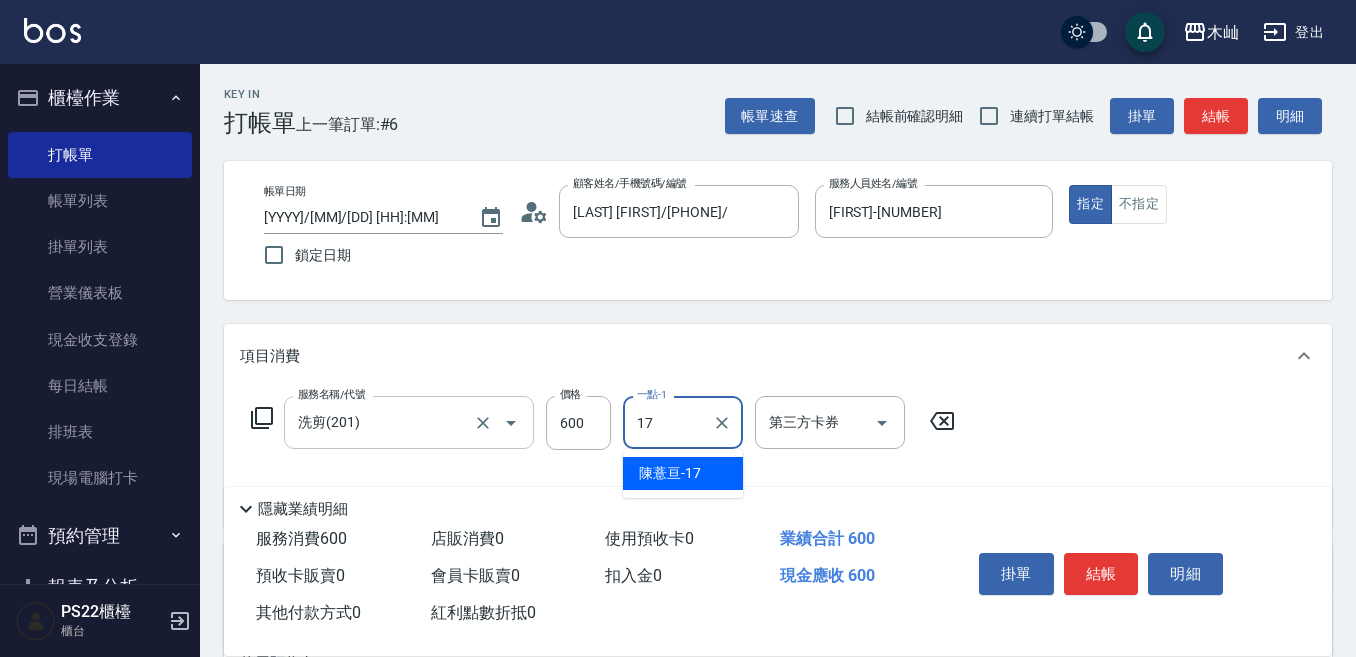 type on "[LAST] [FIRST]-[NUMBER]" 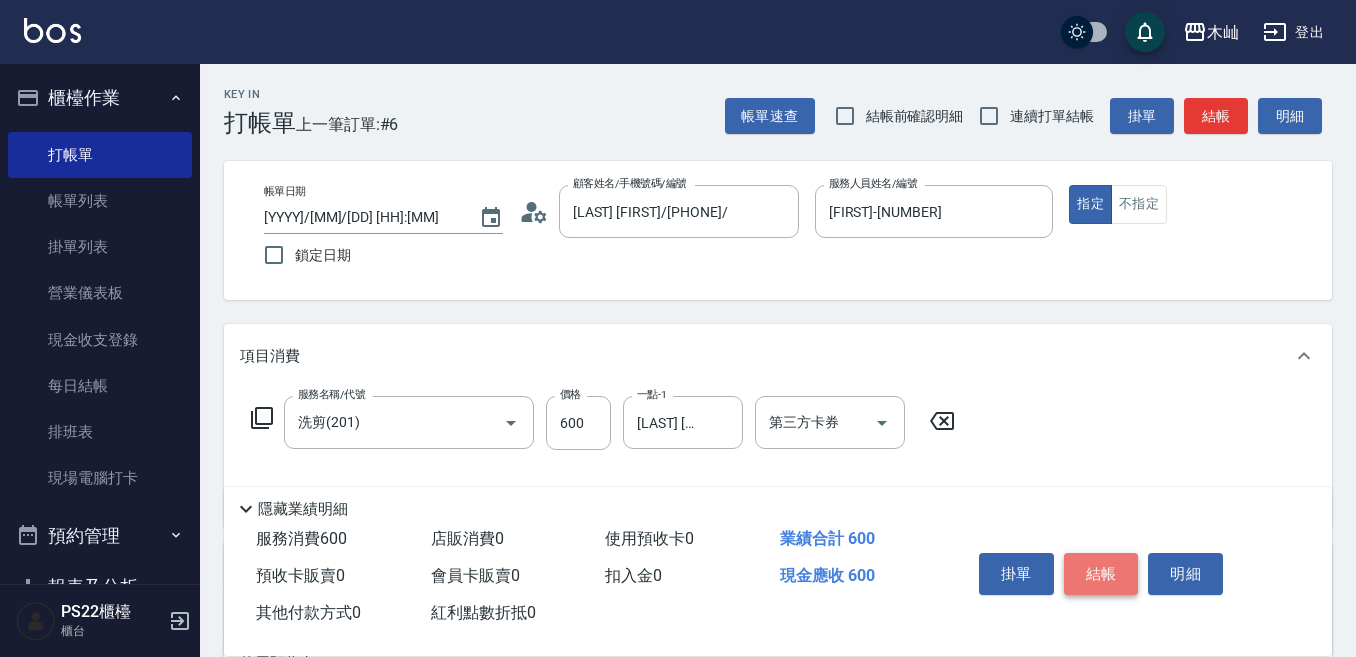 click on "結帳" at bounding box center (1101, 574) 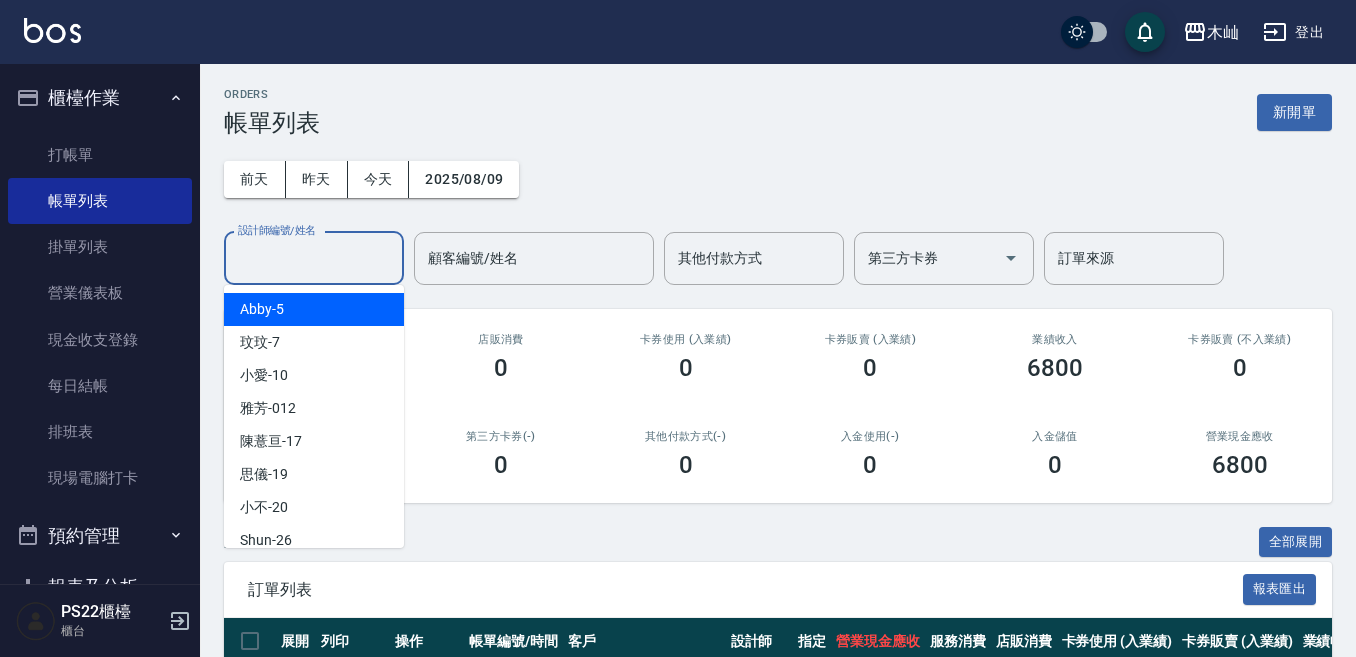 click on "設計師編號/姓名" at bounding box center [314, 258] 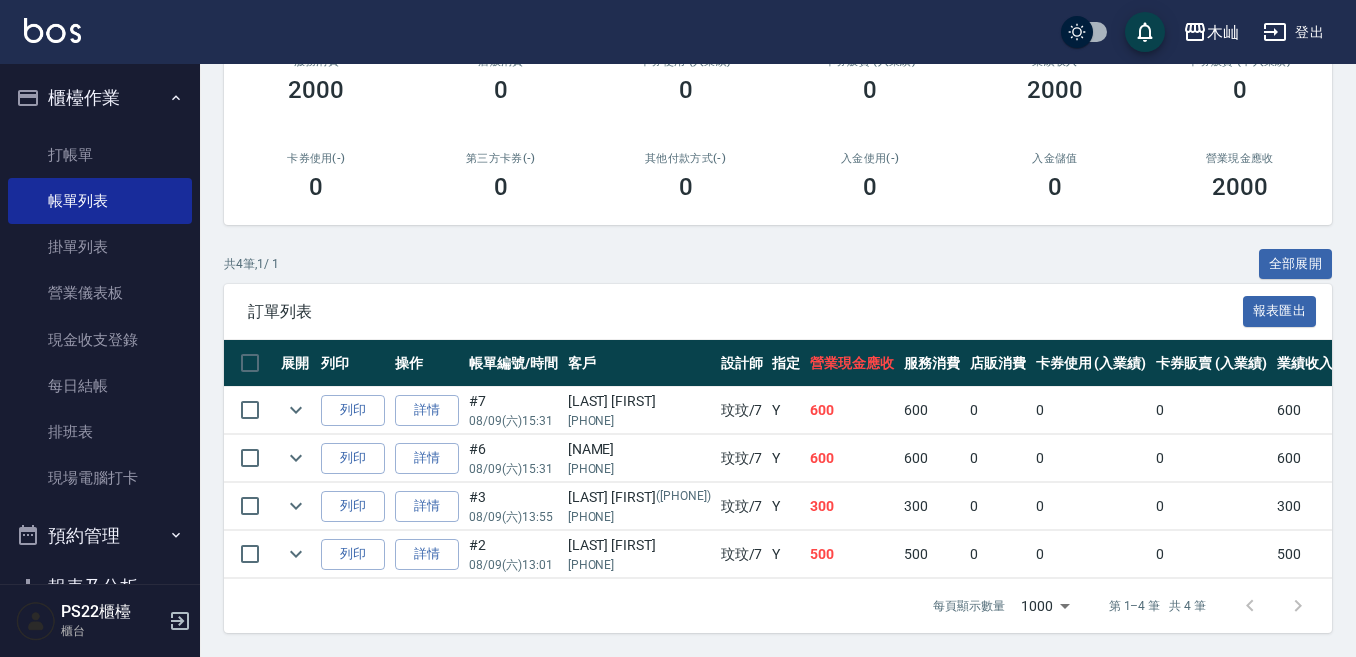scroll, scrollTop: 195, scrollLeft: 0, axis: vertical 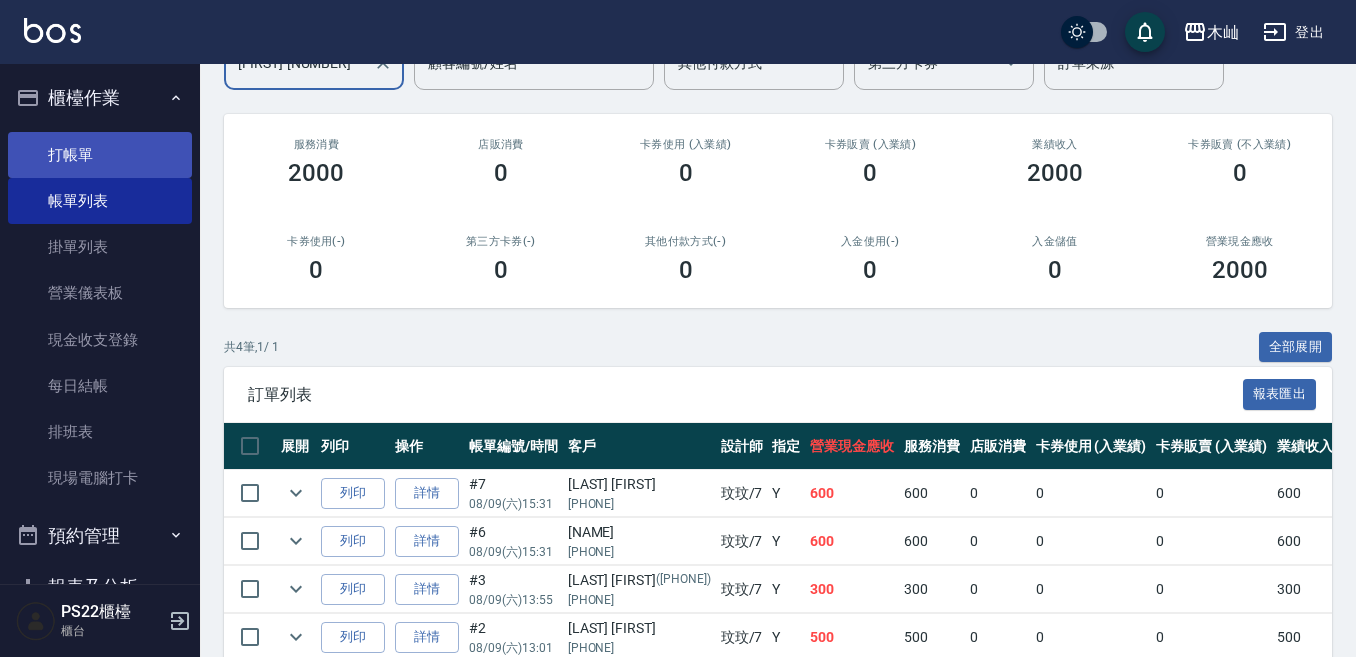 type on "[FIRST]-[NUMBER]" 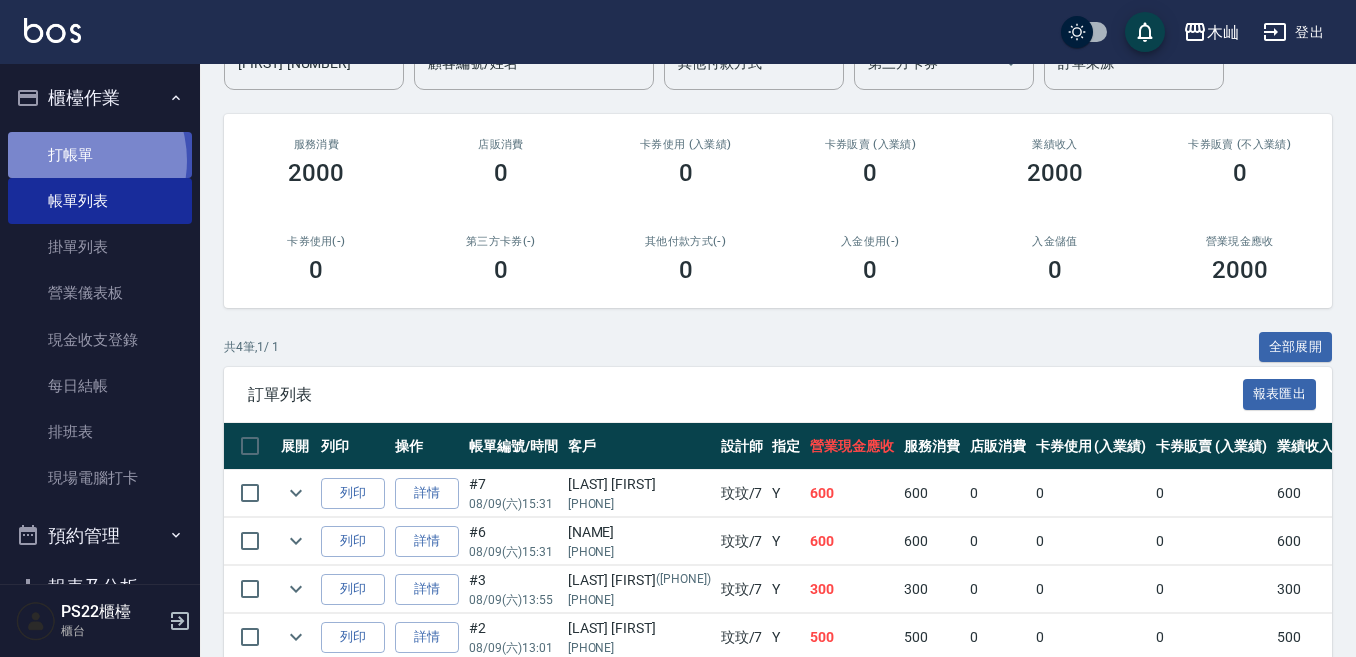 click on "打帳單" at bounding box center (100, 155) 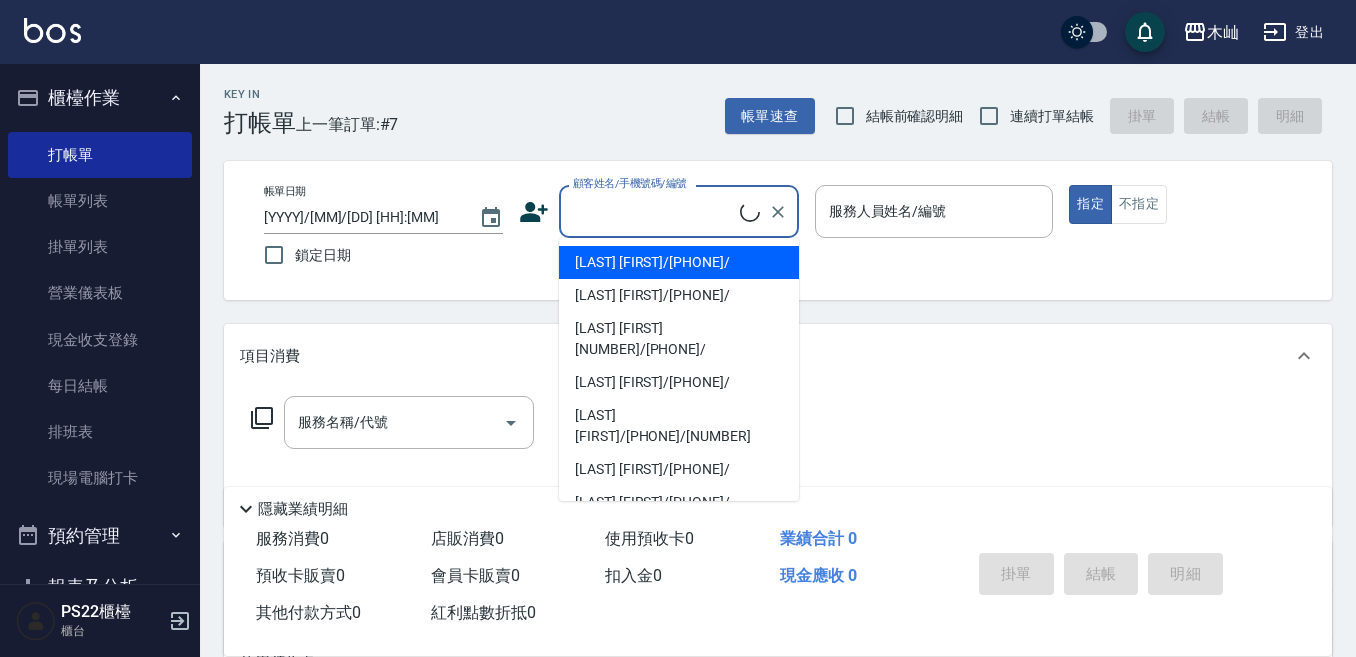 click on "顧客姓名/手機號碼/編號" at bounding box center [654, 211] 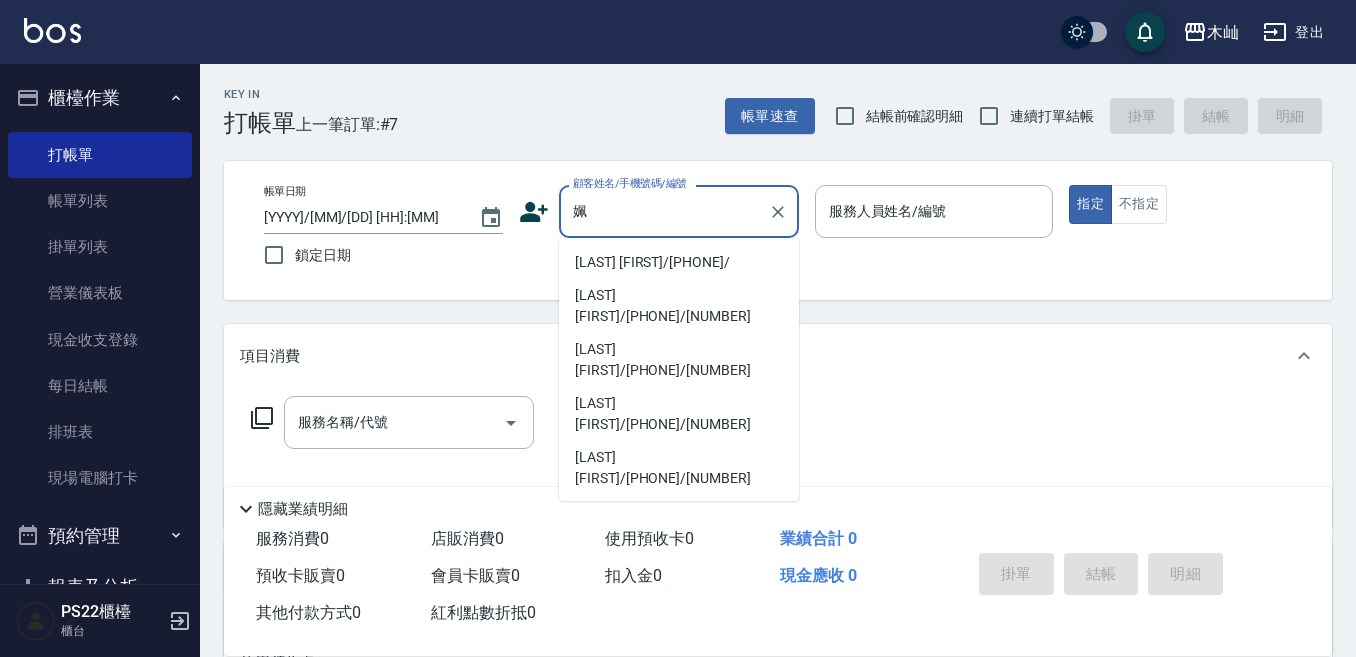 click on "[LAST] [FIRST]/[PHONE]/" at bounding box center [679, 262] 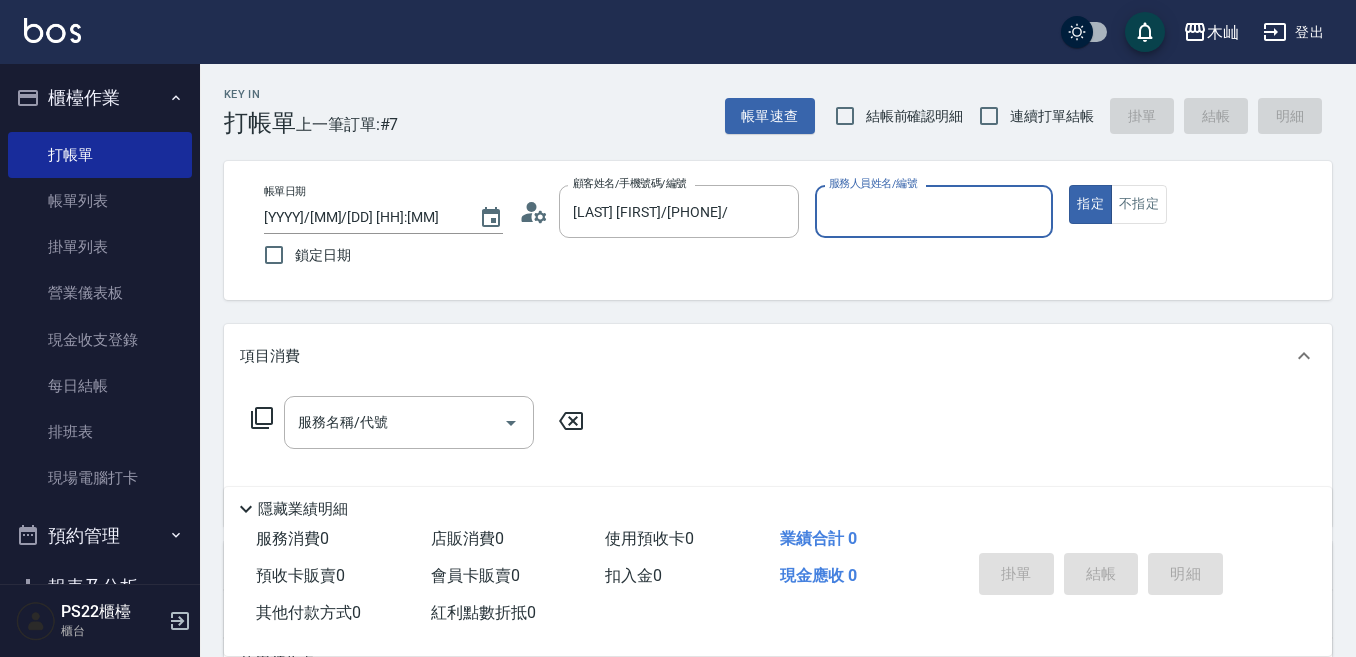 type on "[FIRST]-[NUMBER]" 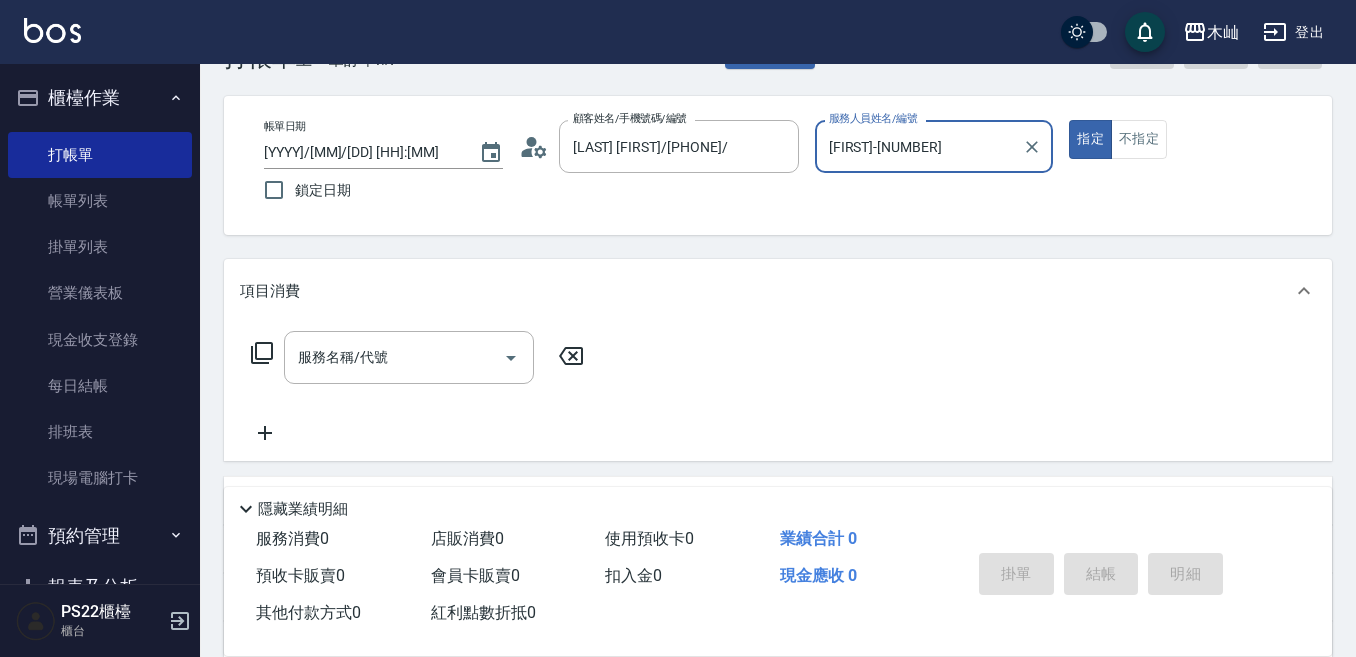 scroll, scrollTop: 100, scrollLeft: 0, axis: vertical 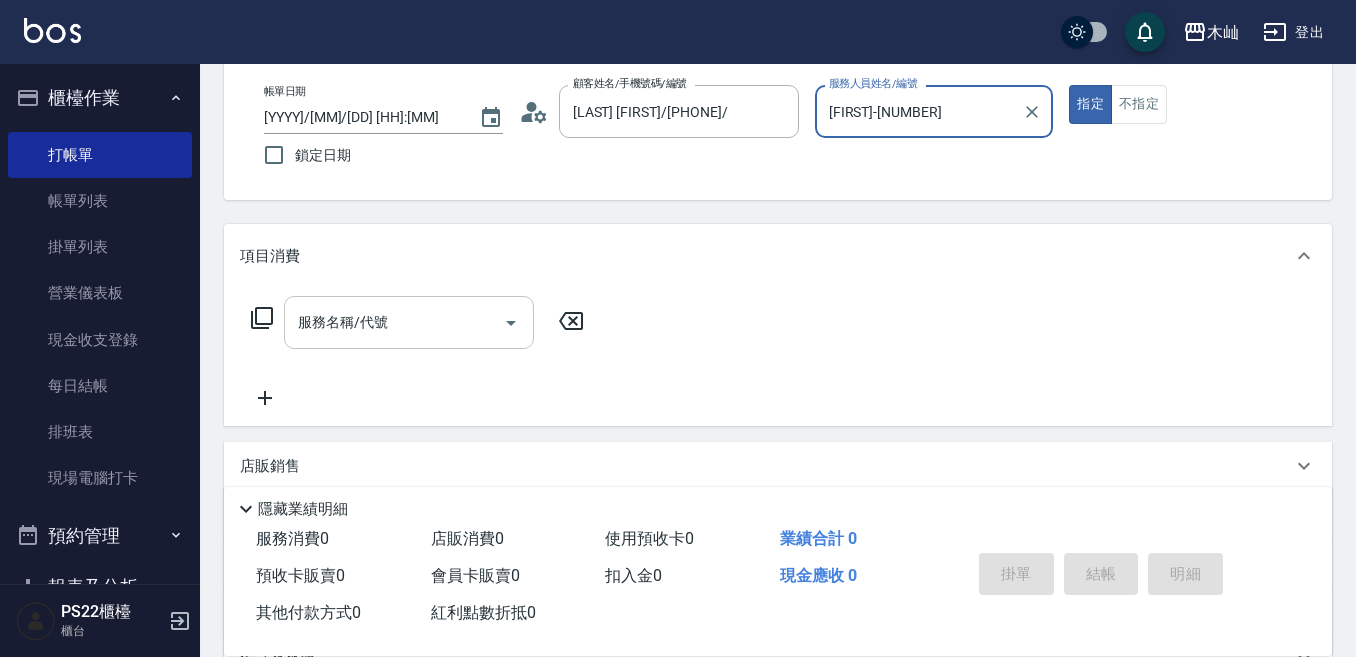 click on "服務名稱/代號" at bounding box center (394, 322) 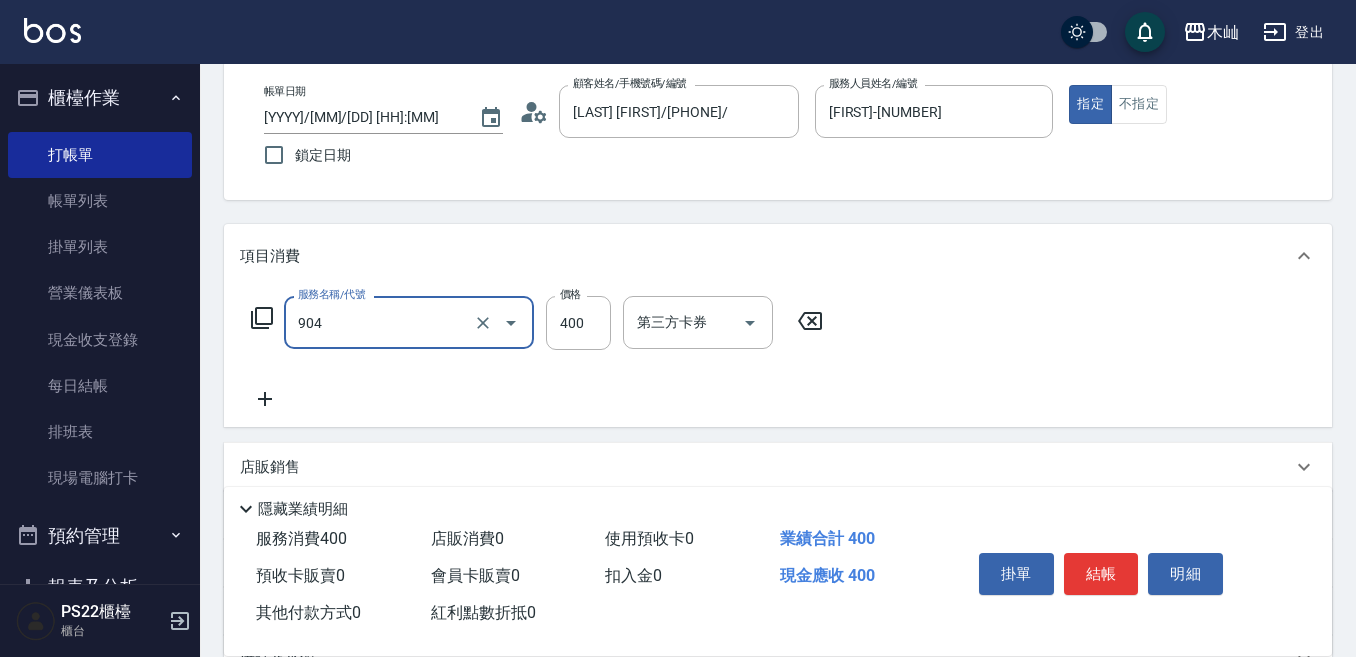 type on "精油洗+瞬護(904)" 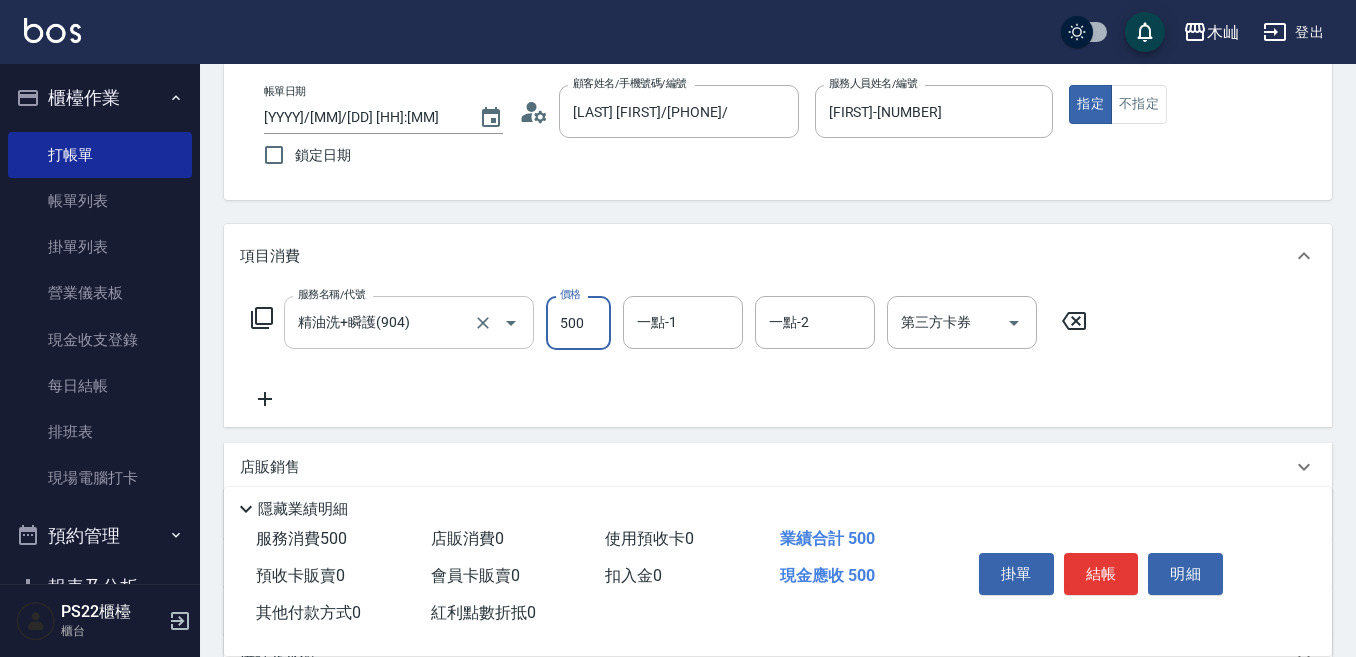 type on "500" 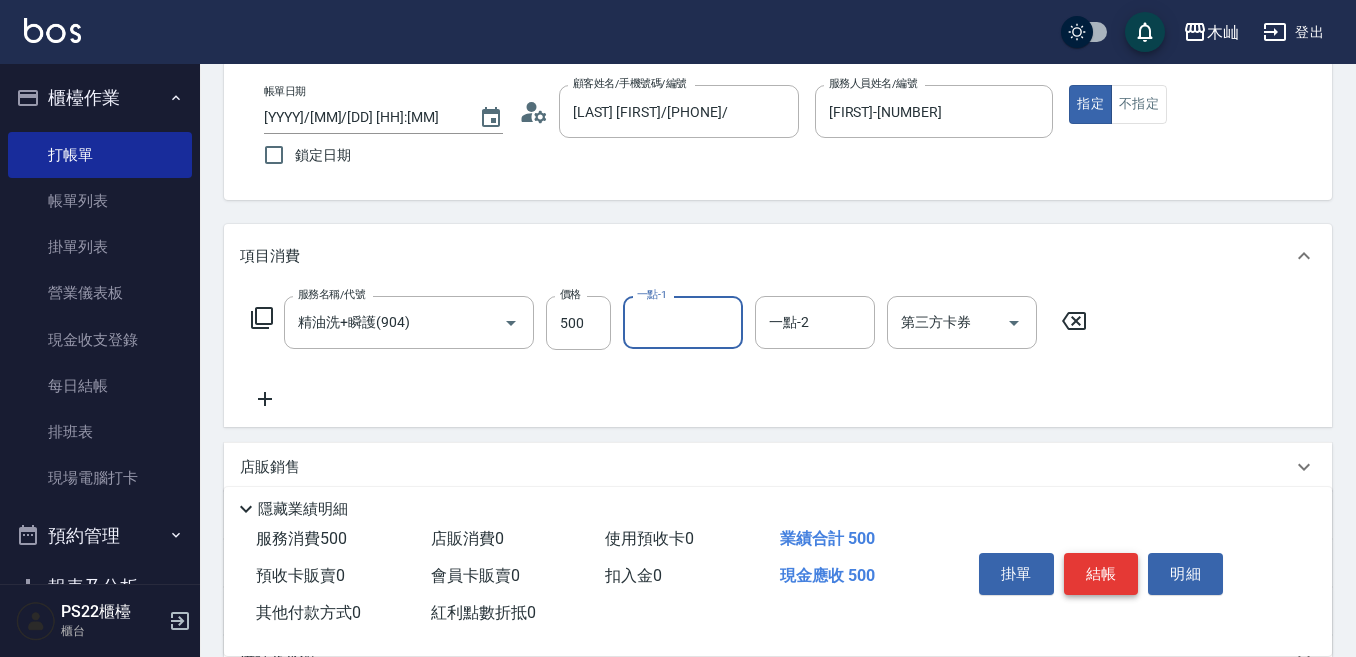 click on "結帳" at bounding box center (1101, 574) 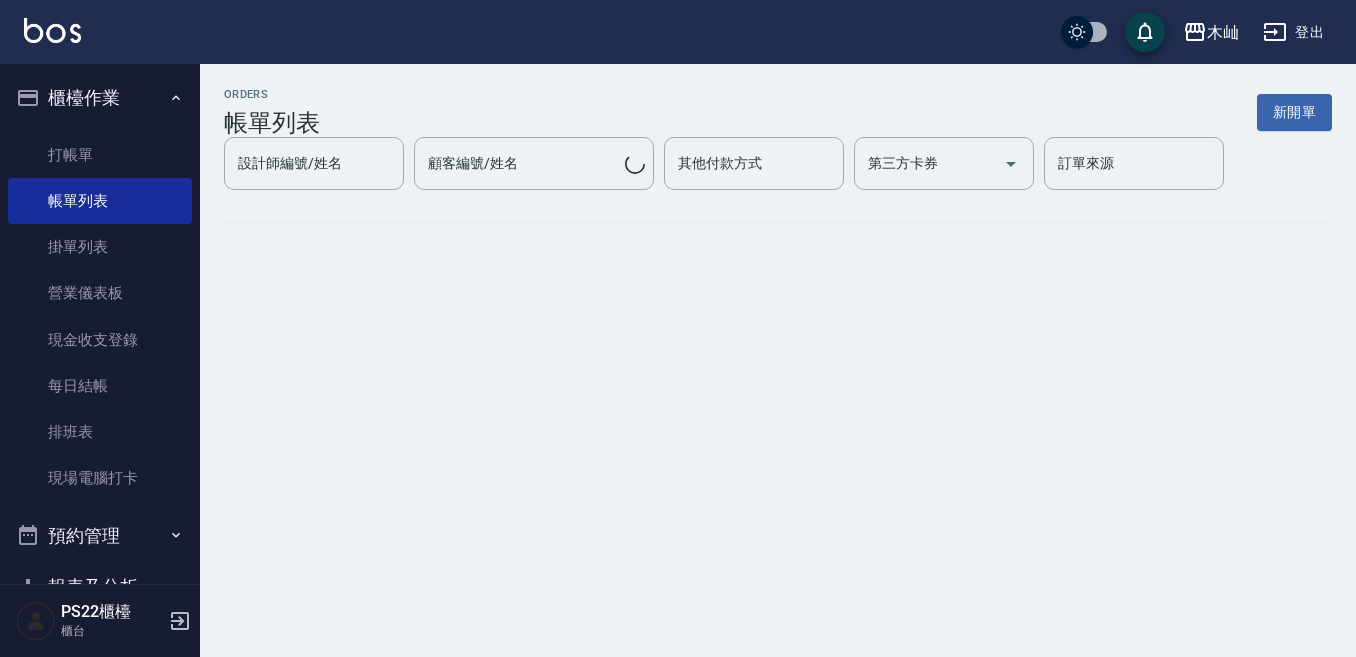 scroll, scrollTop: 0, scrollLeft: 0, axis: both 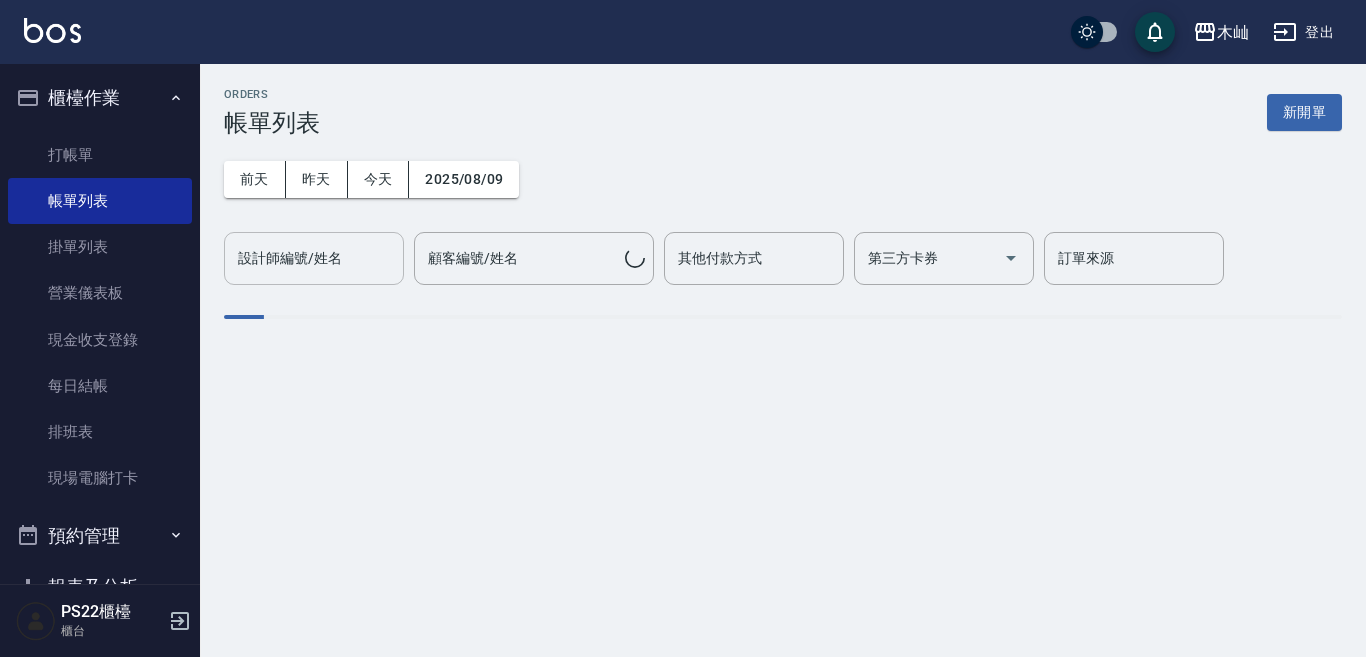 click on "設計師編號/姓名" at bounding box center [314, 258] 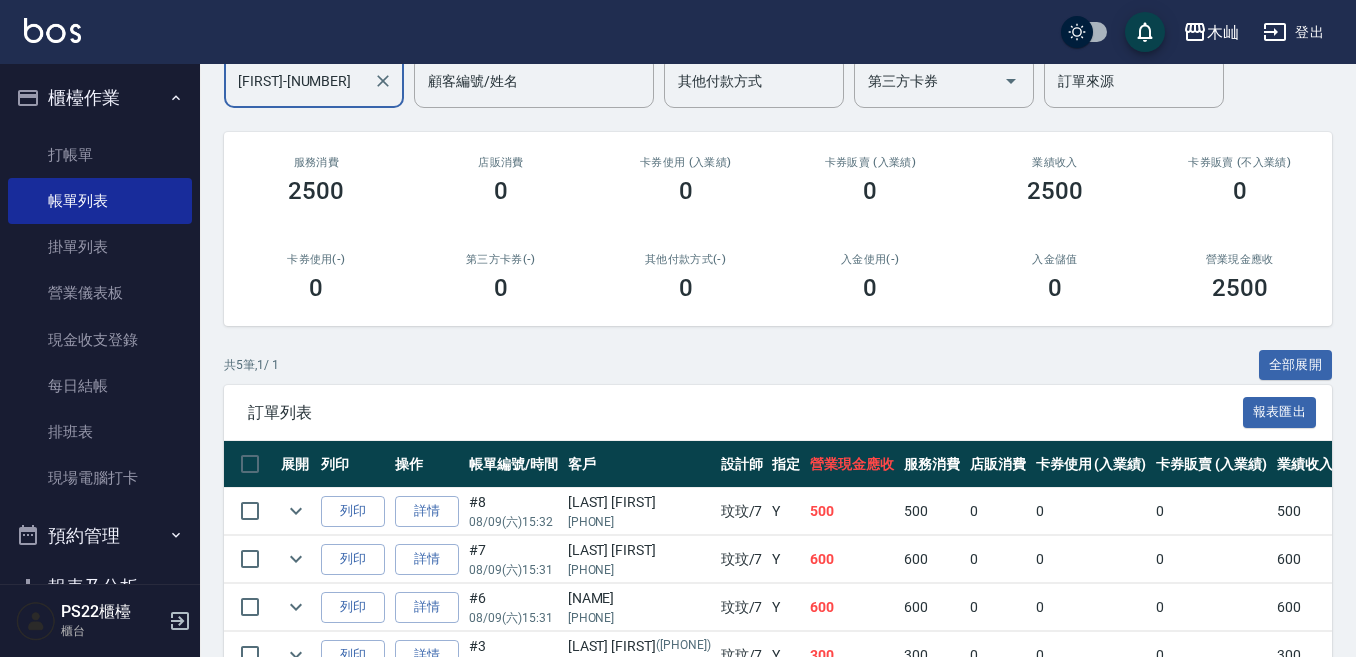 scroll, scrollTop: 143, scrollLeft: 0, axis: vertical 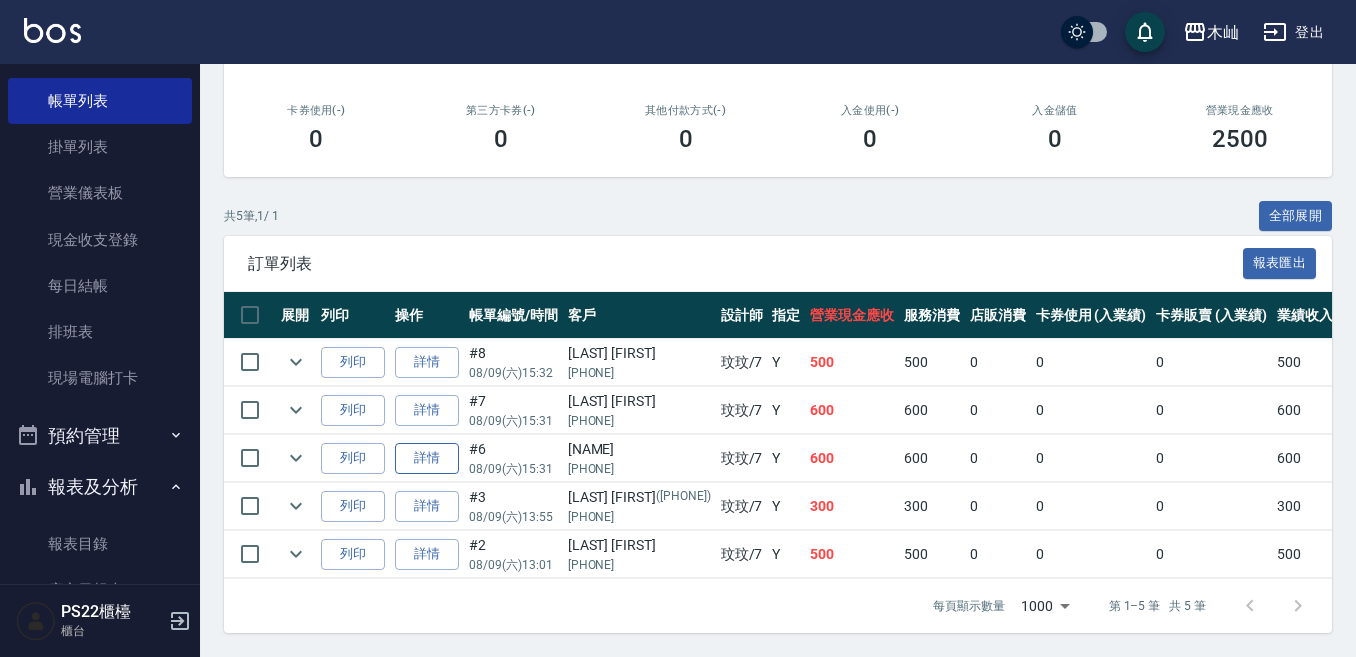 type on "[FIRST]-[NUMBER]" 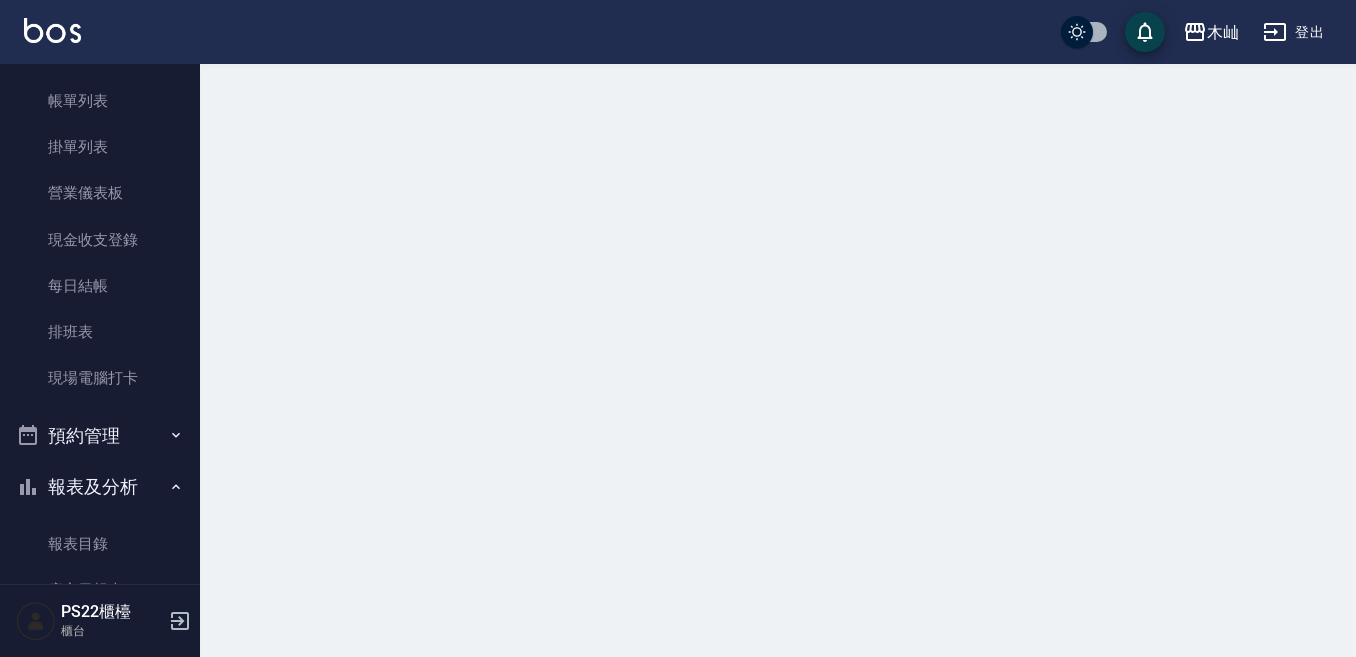 scroll, scrollTop: 0, scrollLeft: 0, axis: both 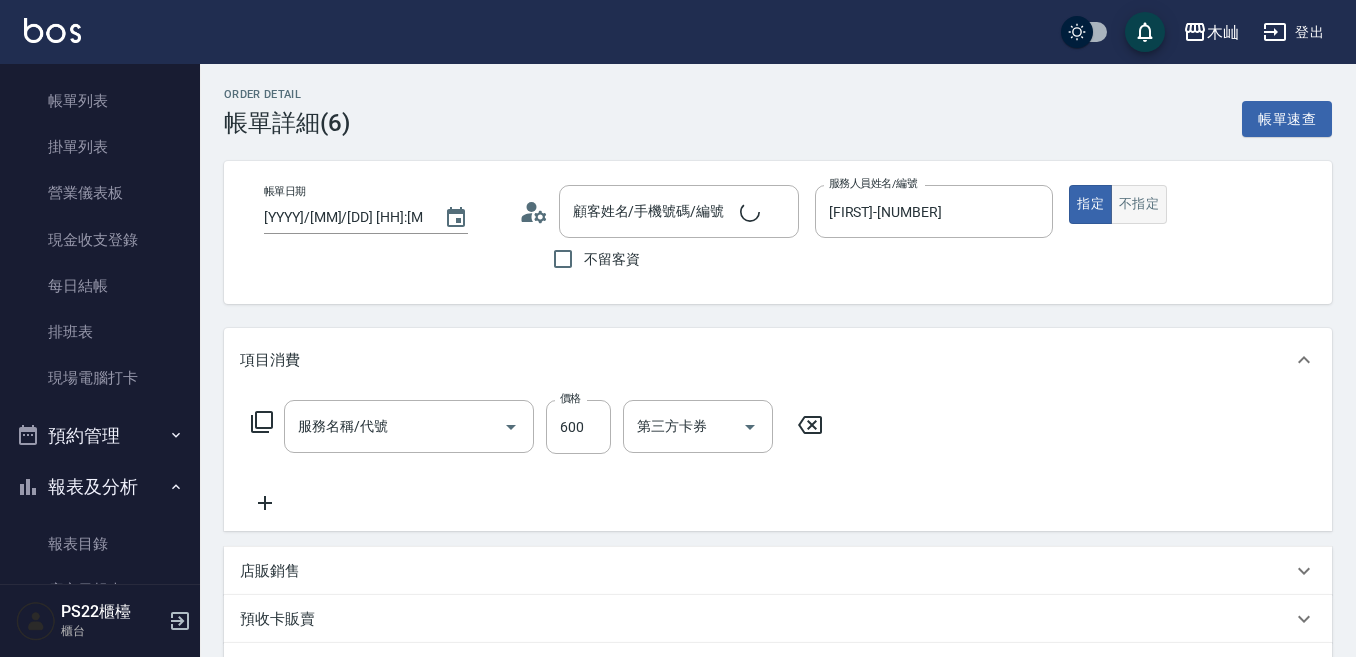 type on "[YYYY]/[MM]/[DD] [HH]:[MM]" 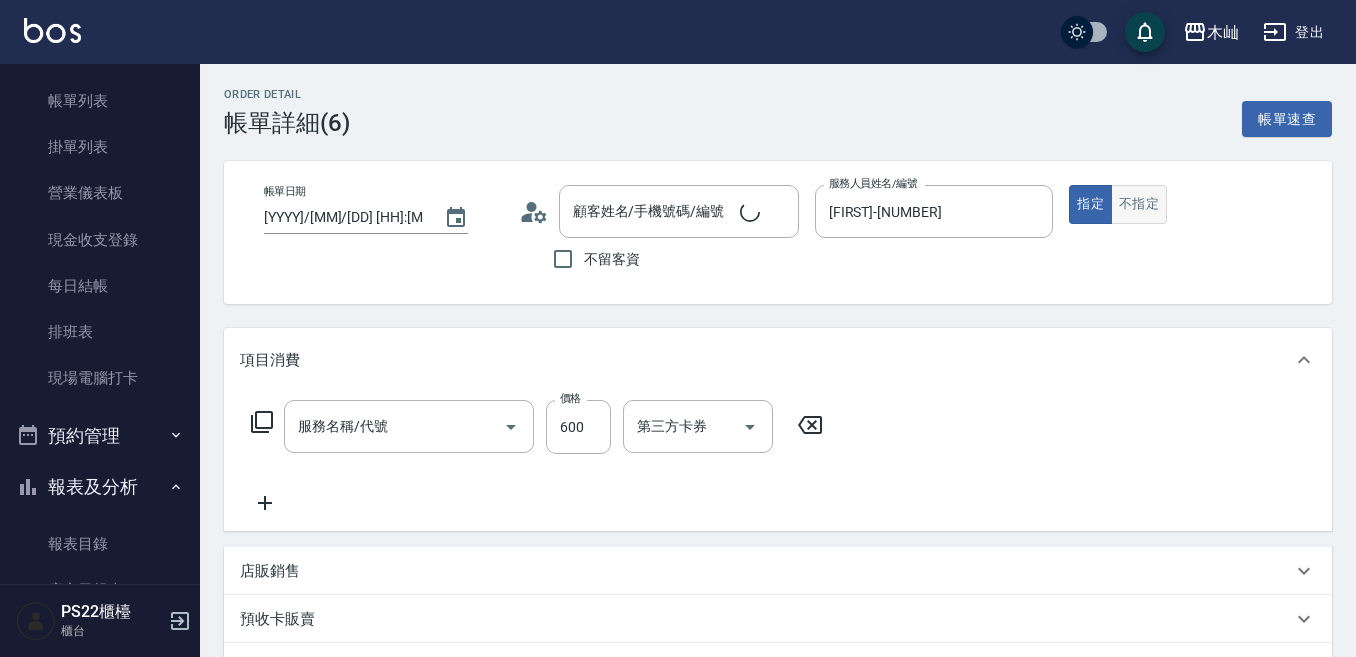 type on "[FIRST]-[NUMBER]" 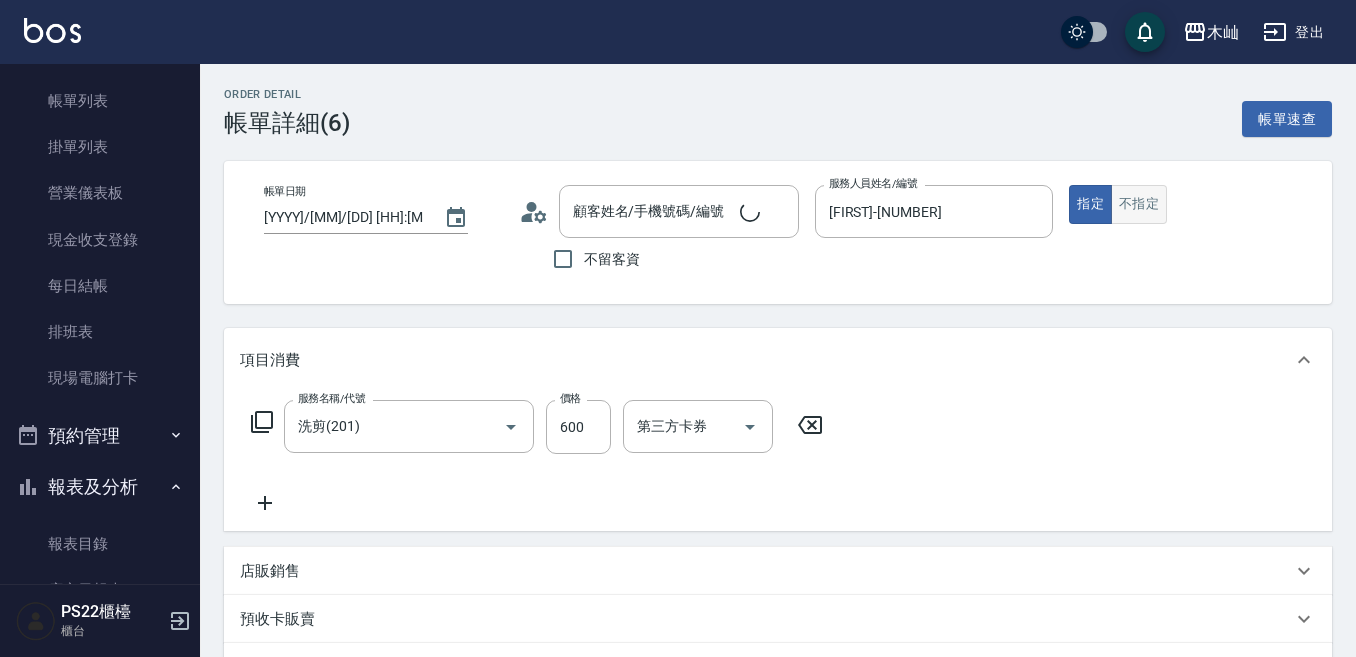type on "洗剪(201)" 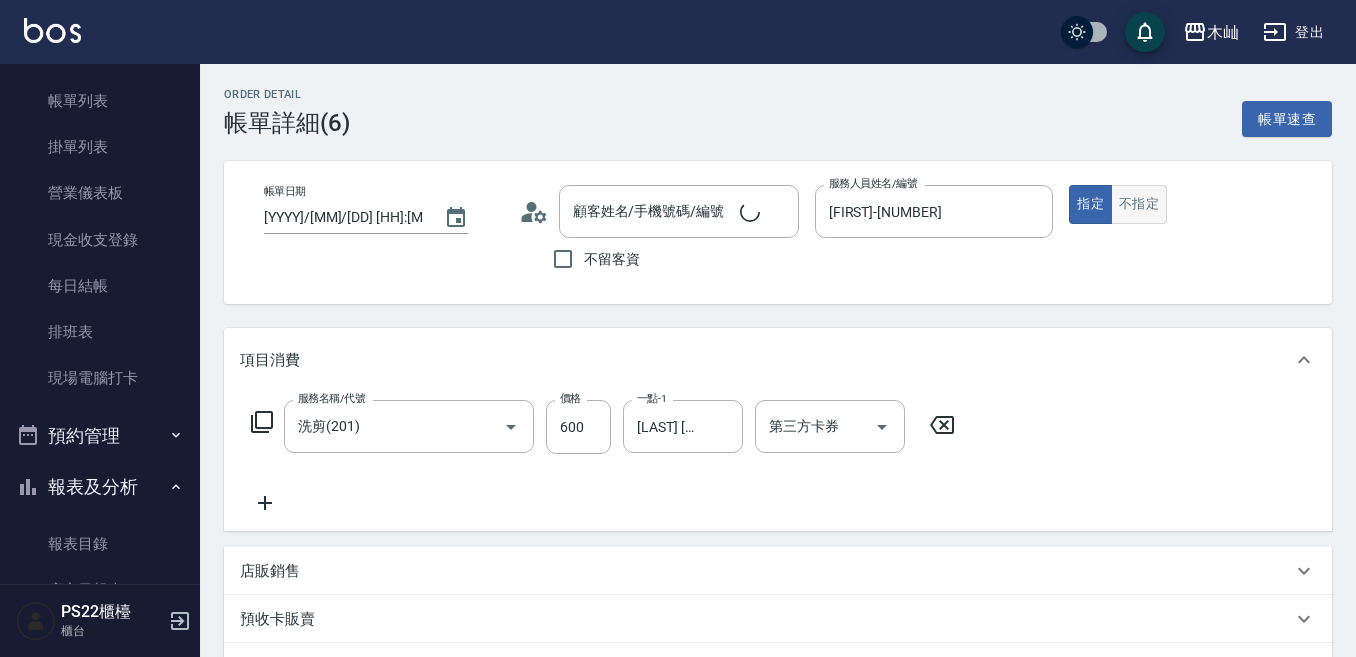type on "[LAST] [FIRST]/[PHONE]/" 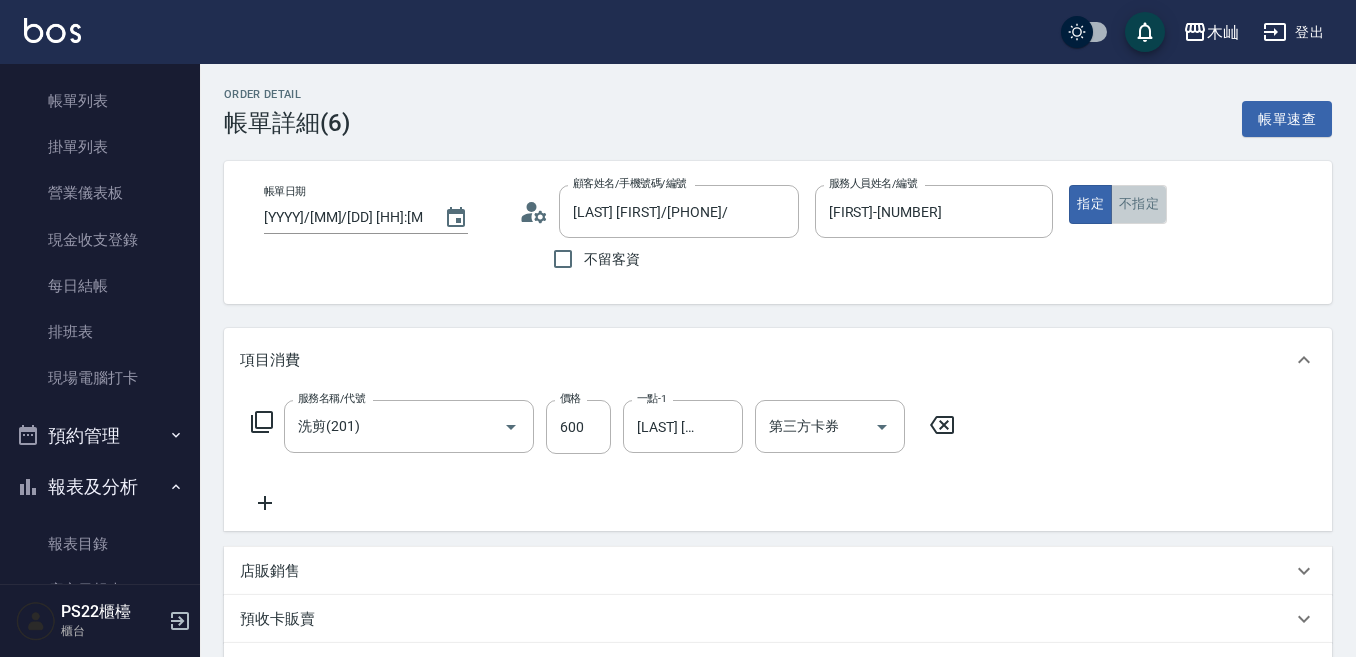click on "不指定" at bounding box center [1139, 204] 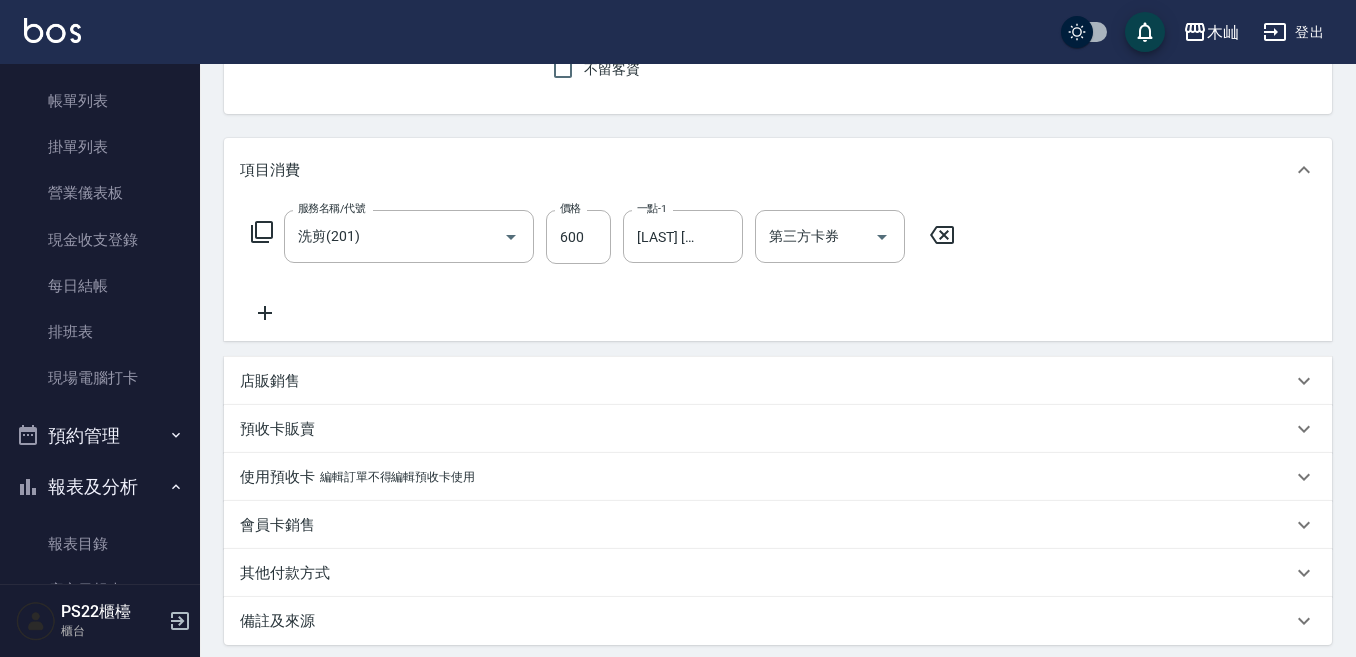 scroll, scrollTop: 300, scrollLeft: 0, axis: vertical 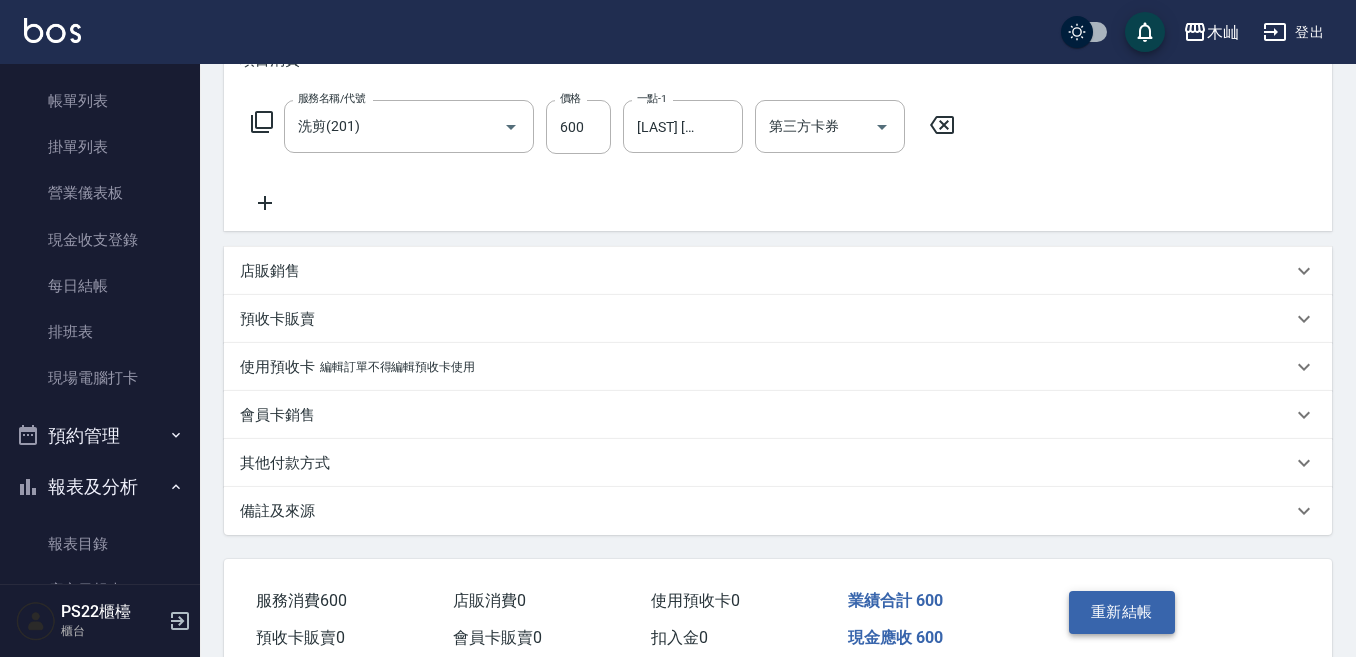 click on "重新結帳" at bounding box center (1122, 612) 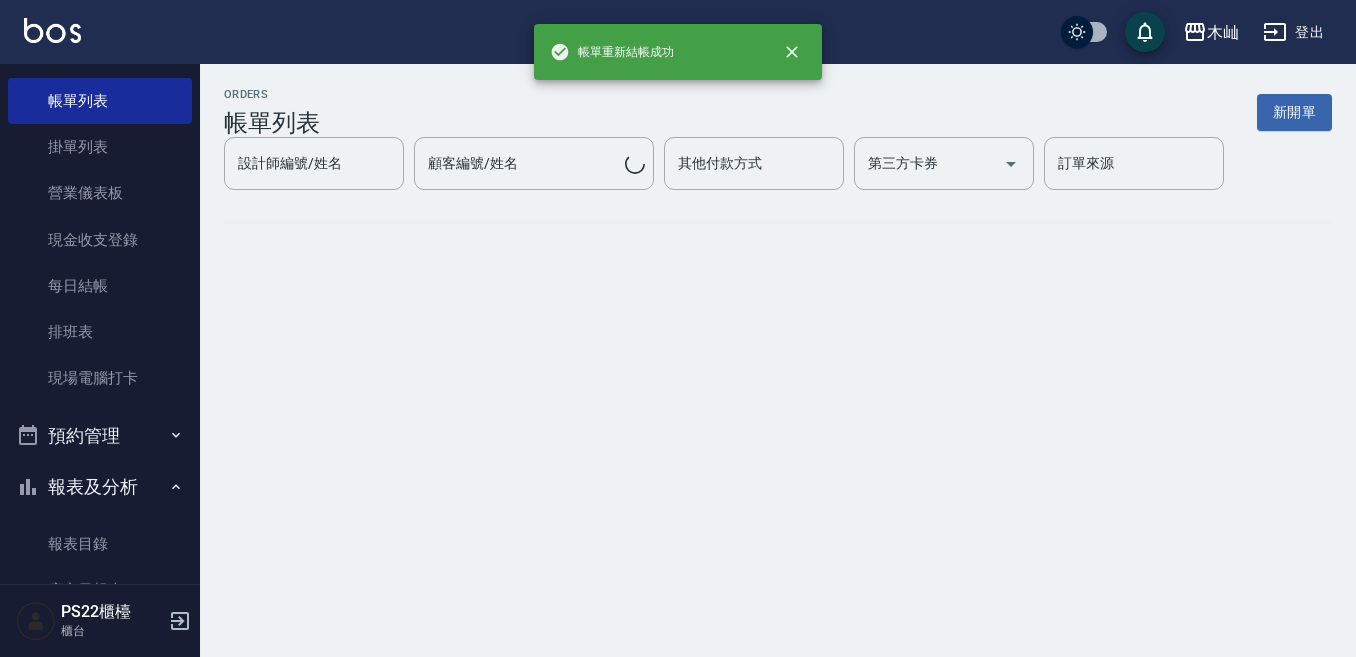 scroll, scrollTop: 0, scrollLeft: 0, axis: both 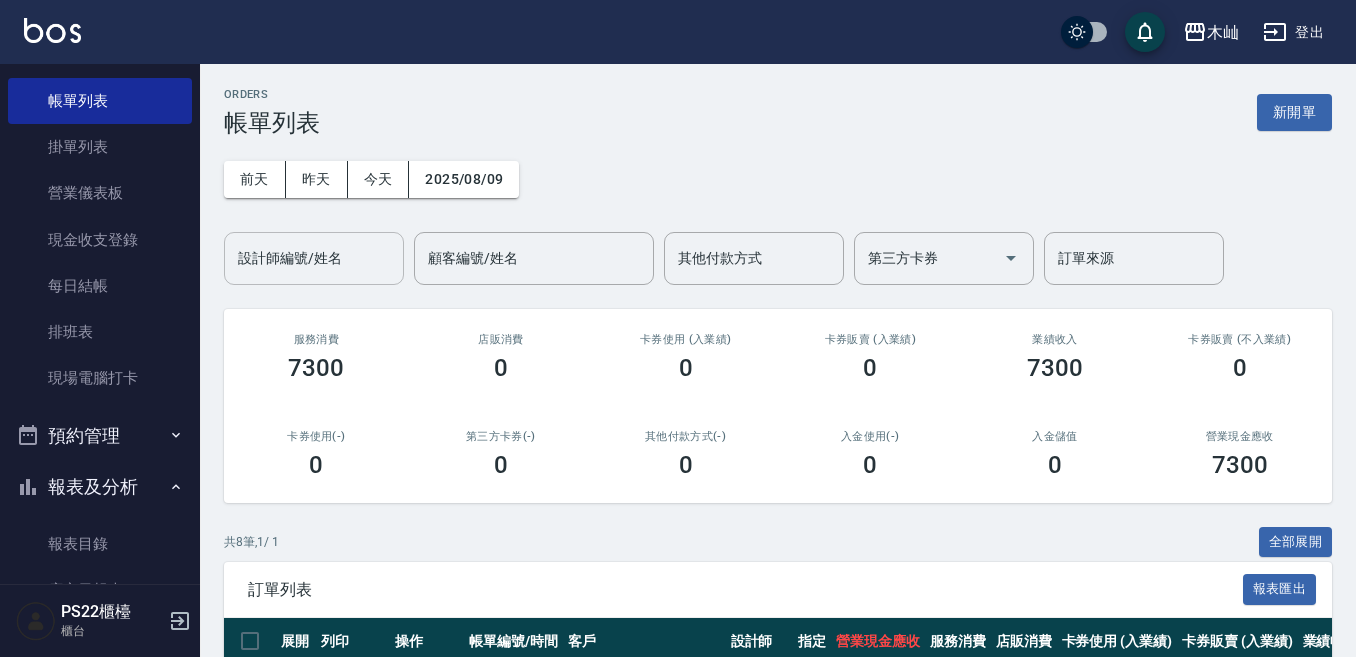 click on "設計師編號/姓名" at bounding box center [314, 258] 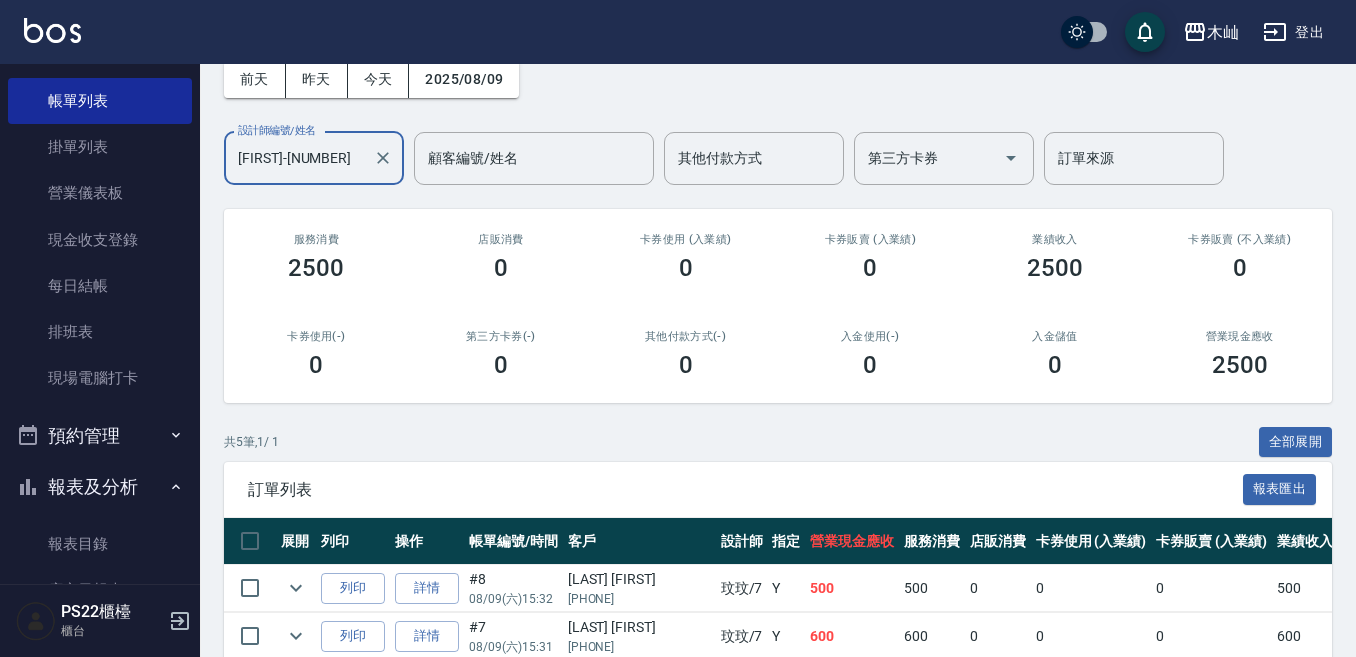 scroll, scrollTop: 0, scrollLeft: 0, axis: both 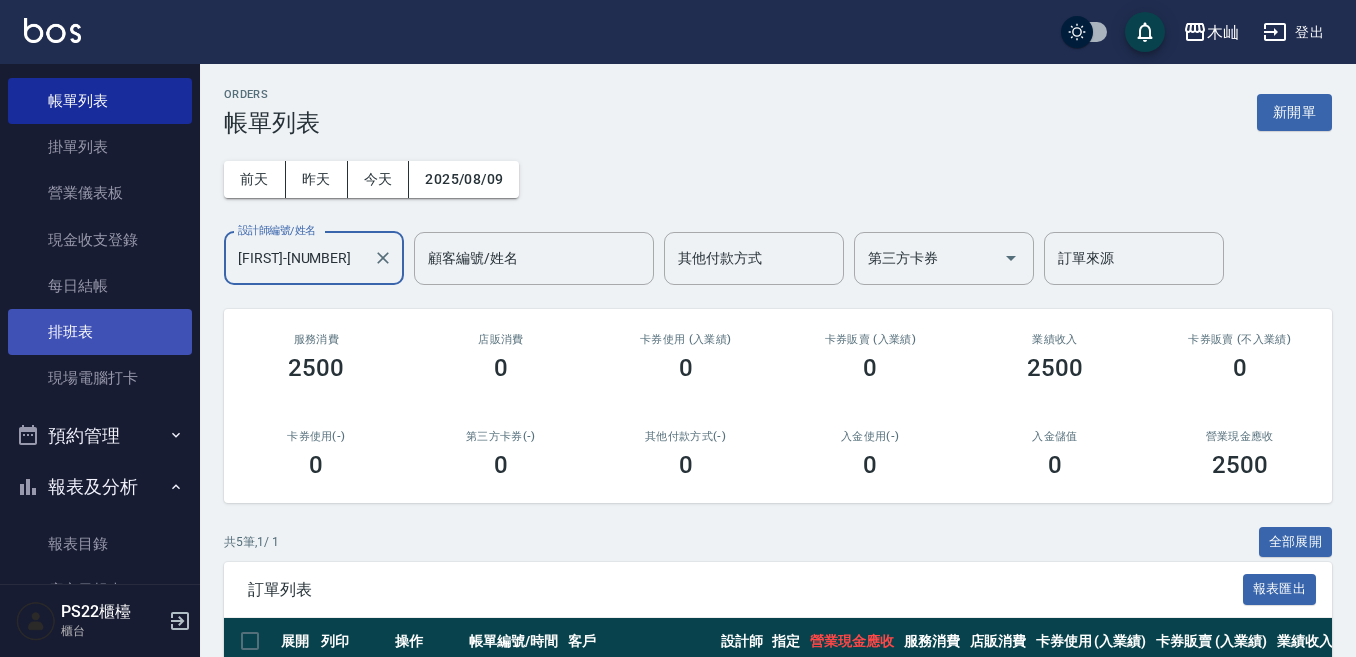 type on "[FIRST]-[NUMBER]" 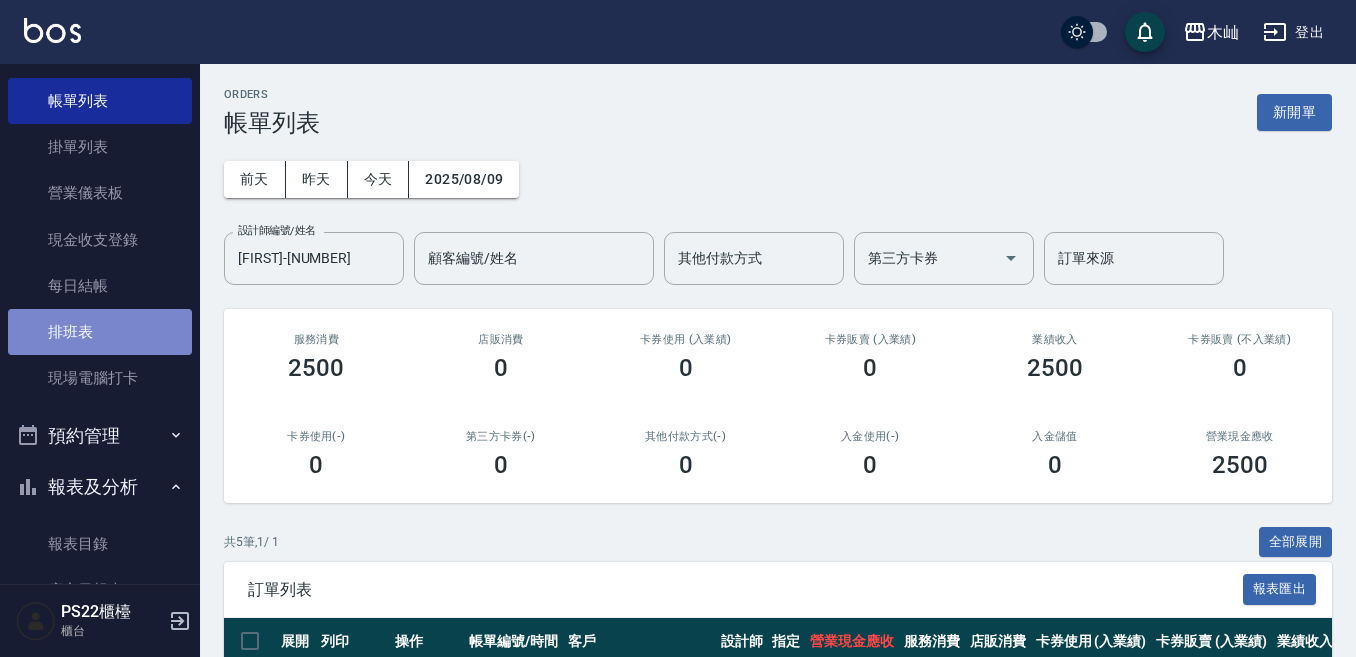 click on "排班表" at bounding box center (100, 332) 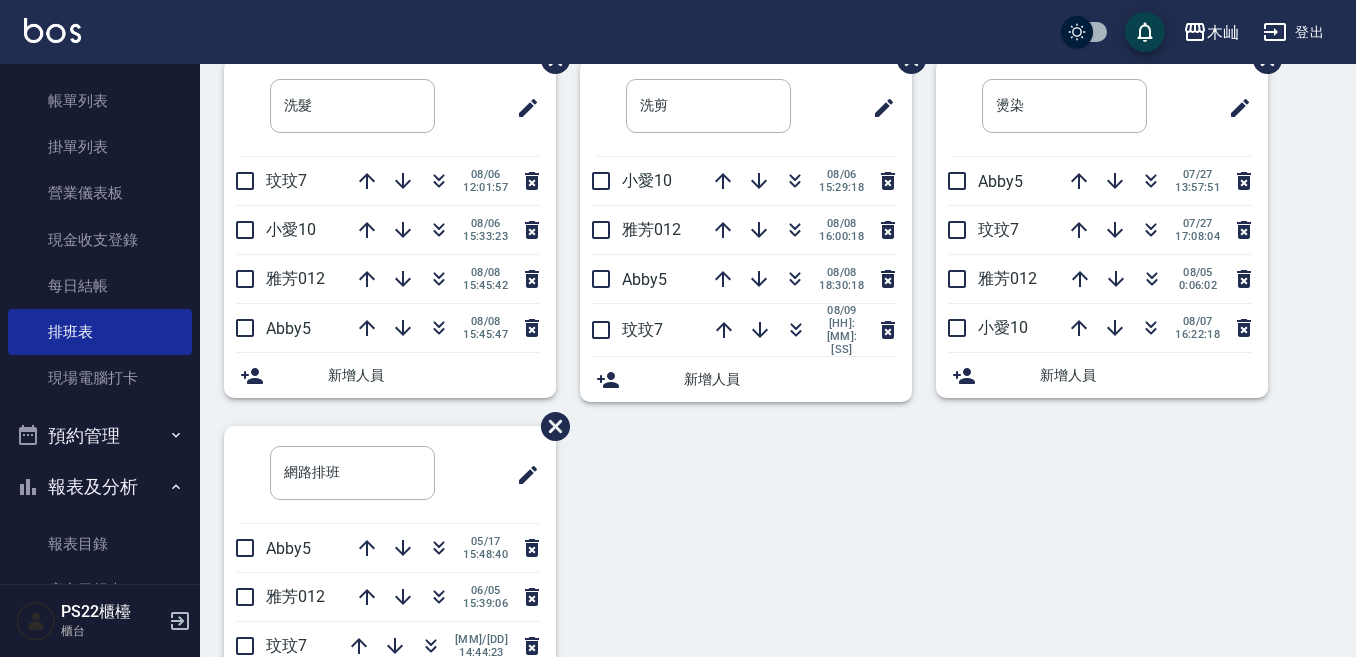 scroll, scrollTop: 187, scrollLeft: 0, axis: vertical 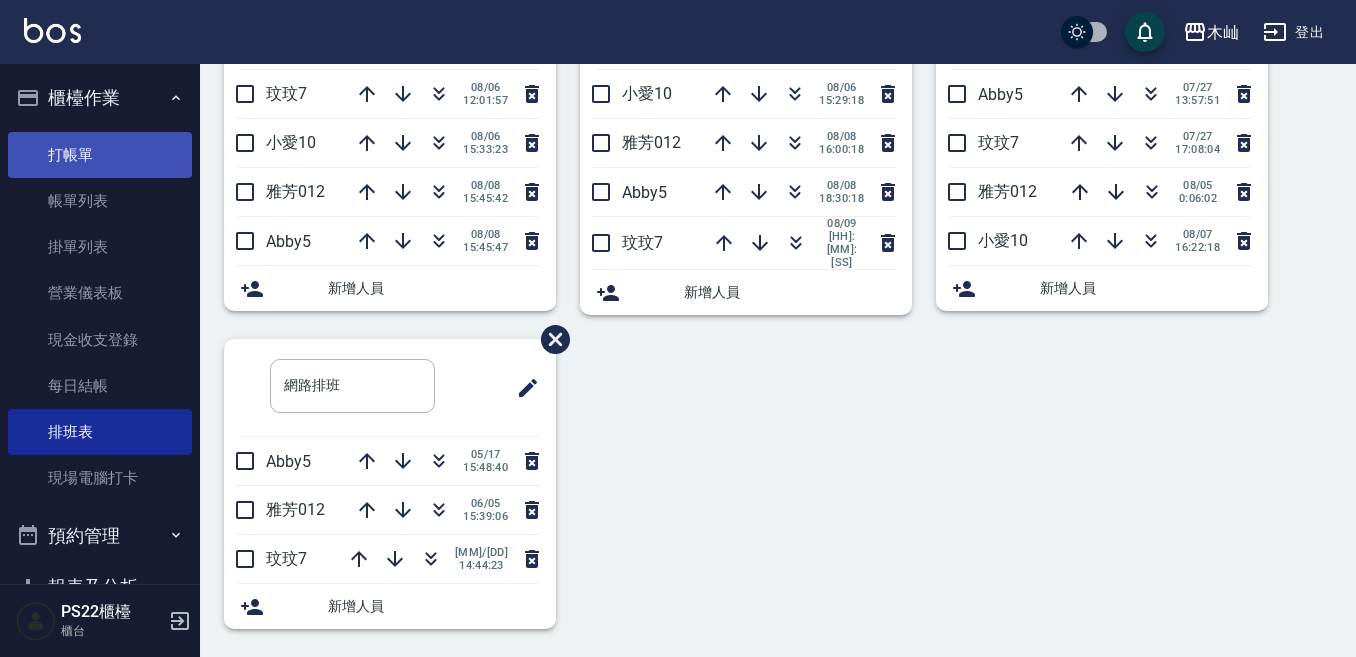 click on "打帳單" at bounding box center (100, 155) 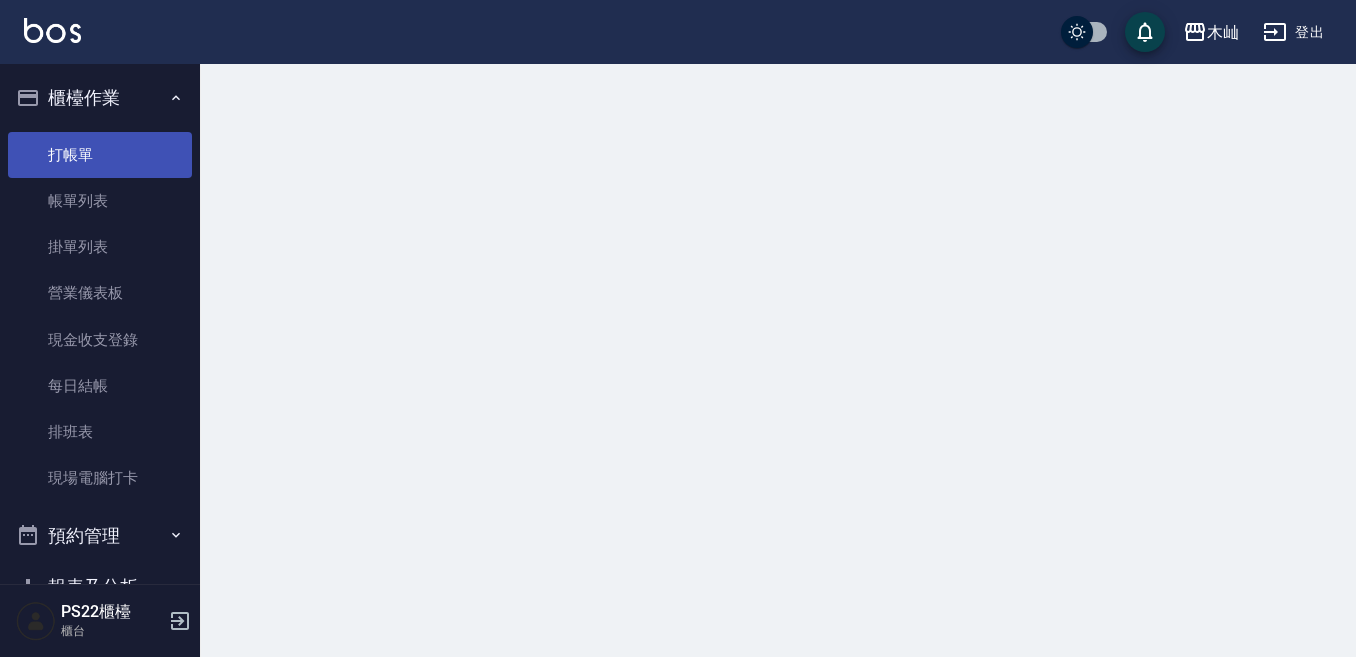 scroll, scrollTop: 0, scrollLeft: 0, axis: both 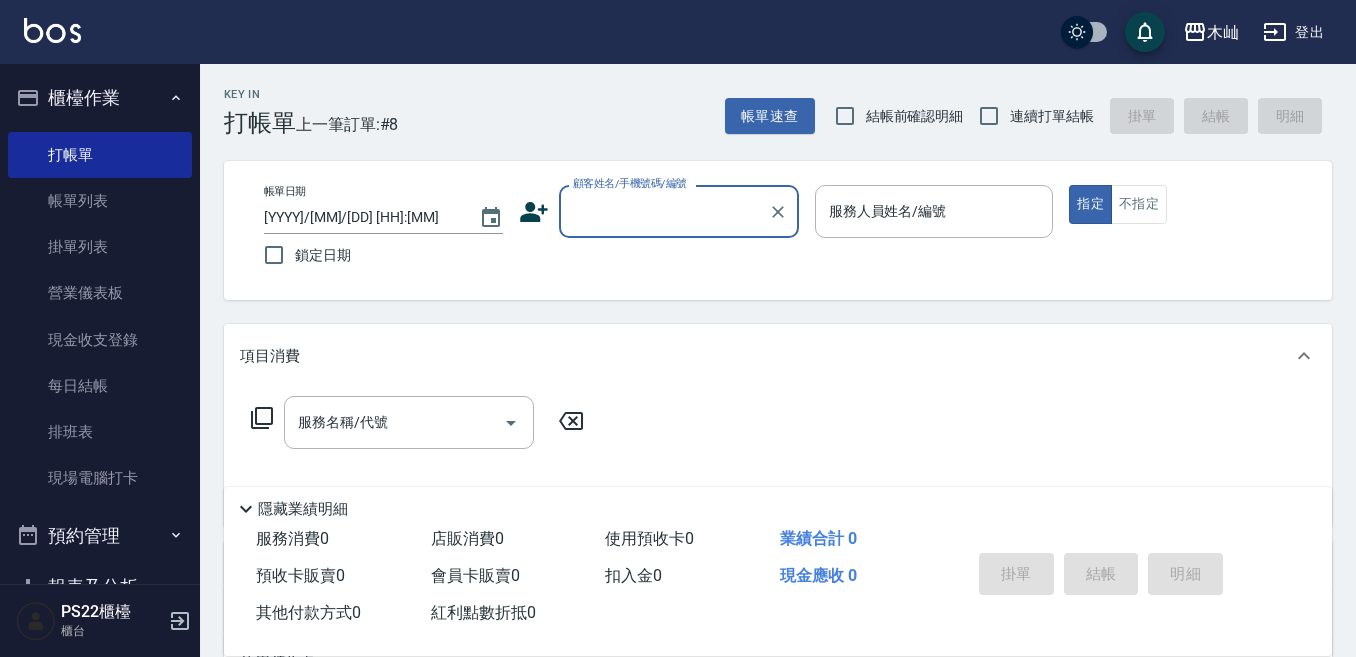 click on "櫃檯作業" at bounding box center [100, 98] 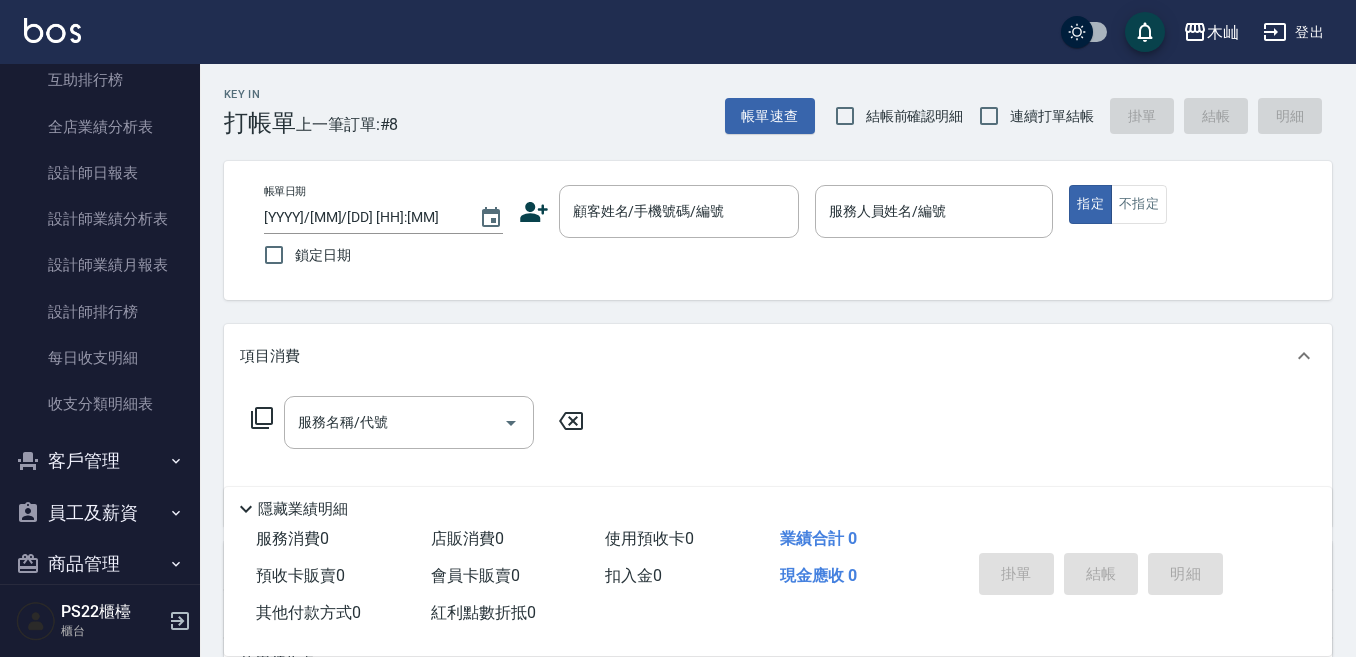 scroll, scrollTop: 397, scrollLeft: 0, axis: vertical 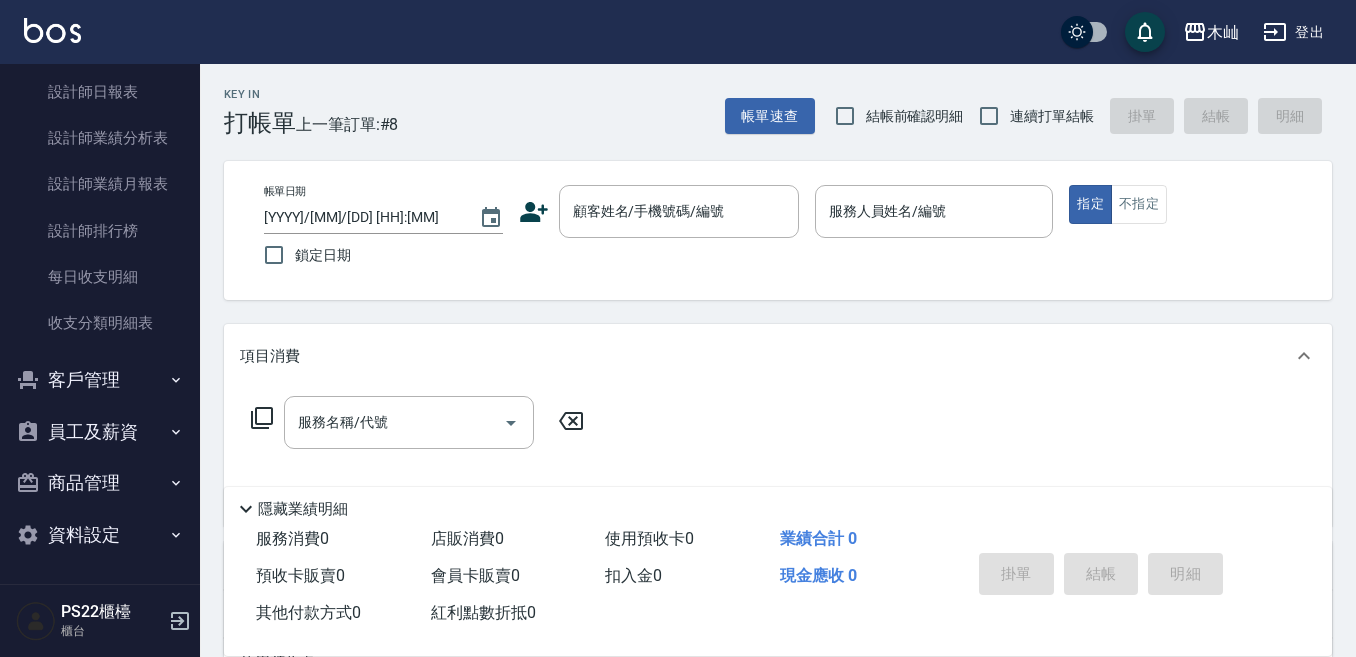 click on "客戶管理" at bounding box center [100, 380] 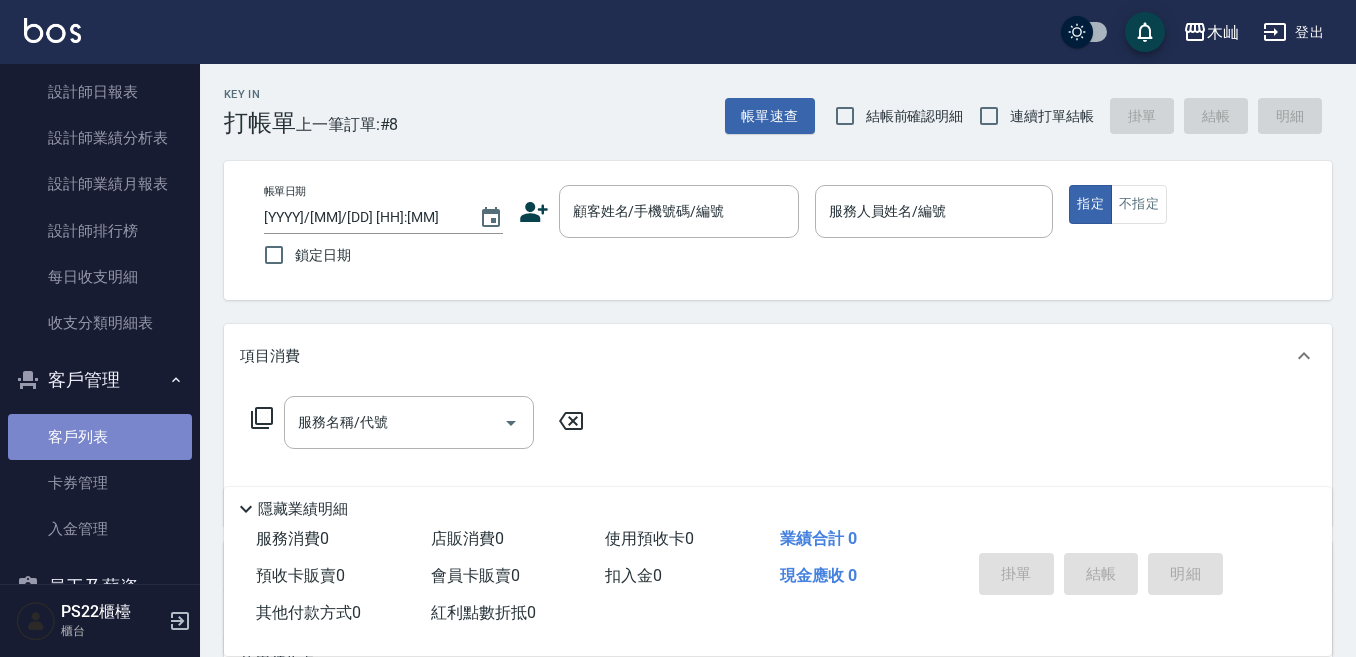 click on "客戶列表" at bounding box center [100, 437] 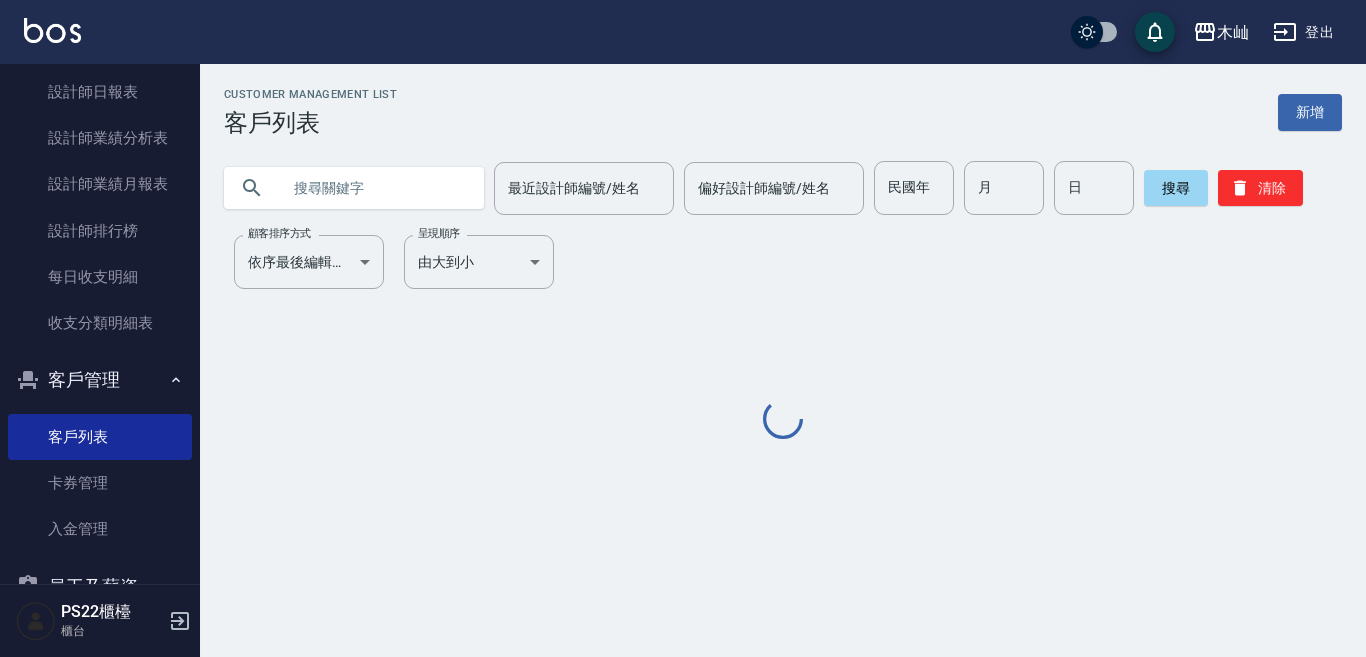 click at bounding box center (374, 188) 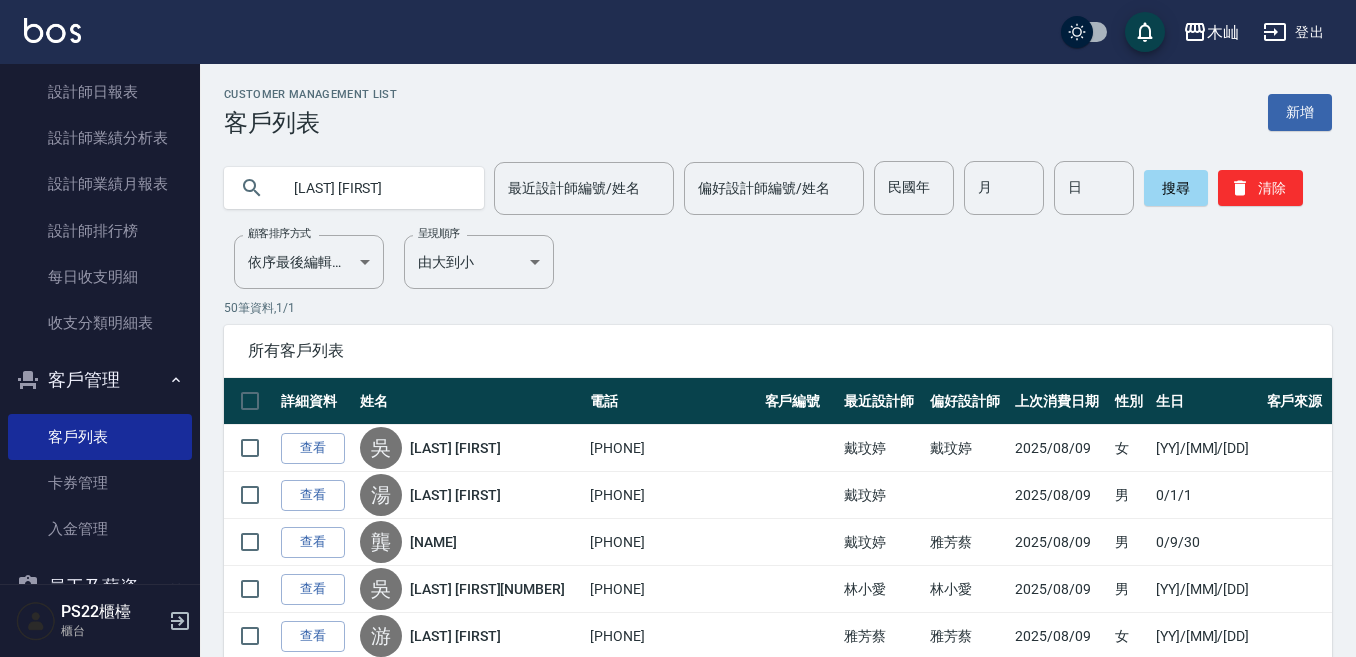 type on "[LAST] [FIRST]" 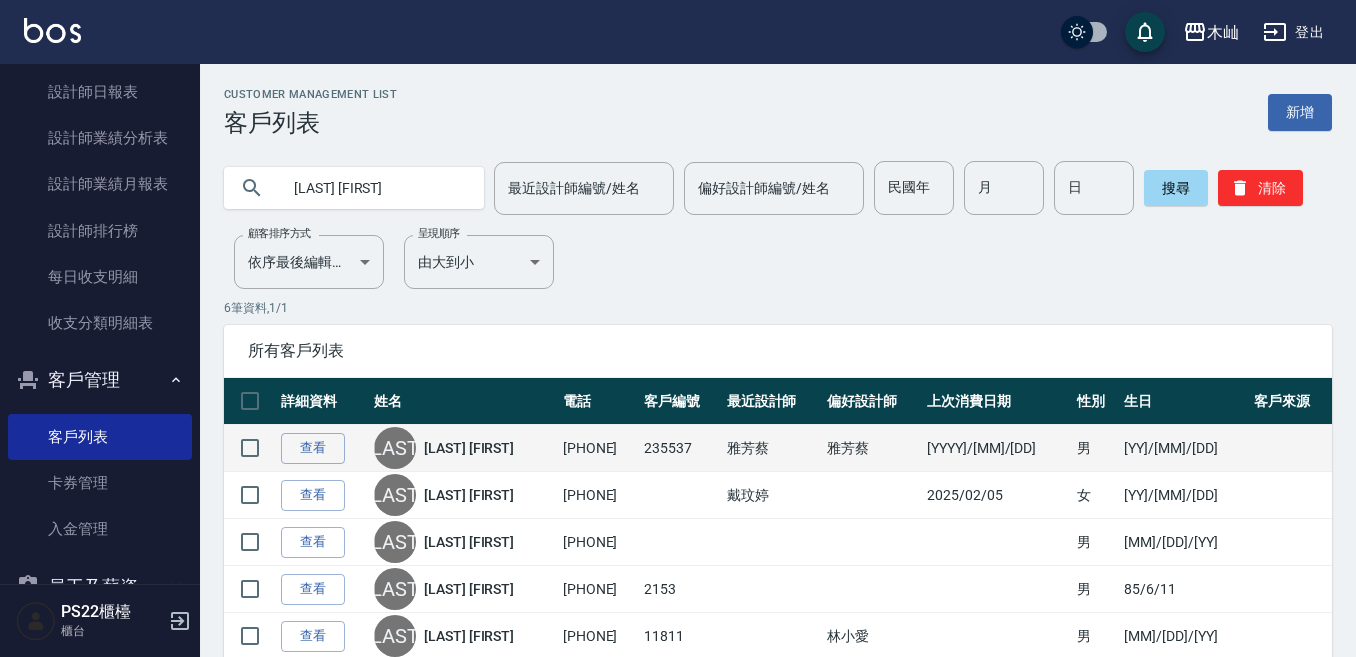click on "[PHONE]" at bounding box center (598, 448) 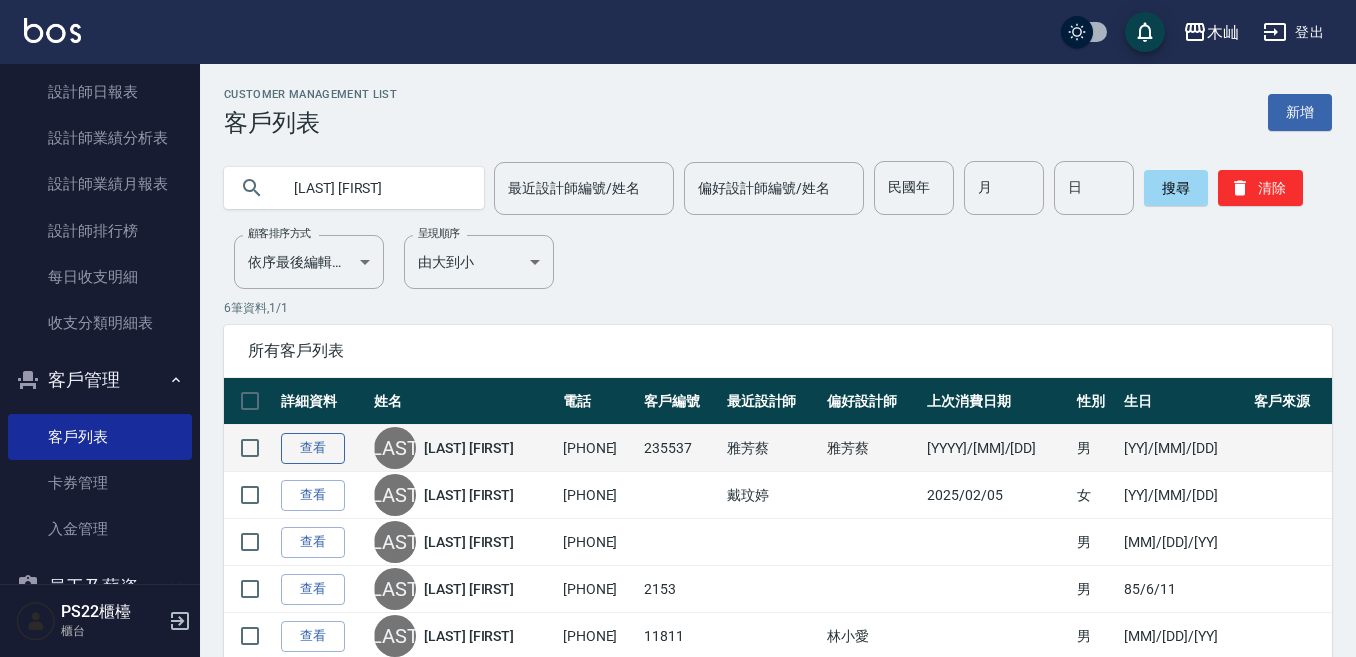 click on "查看" at bounding box center [313, 448] 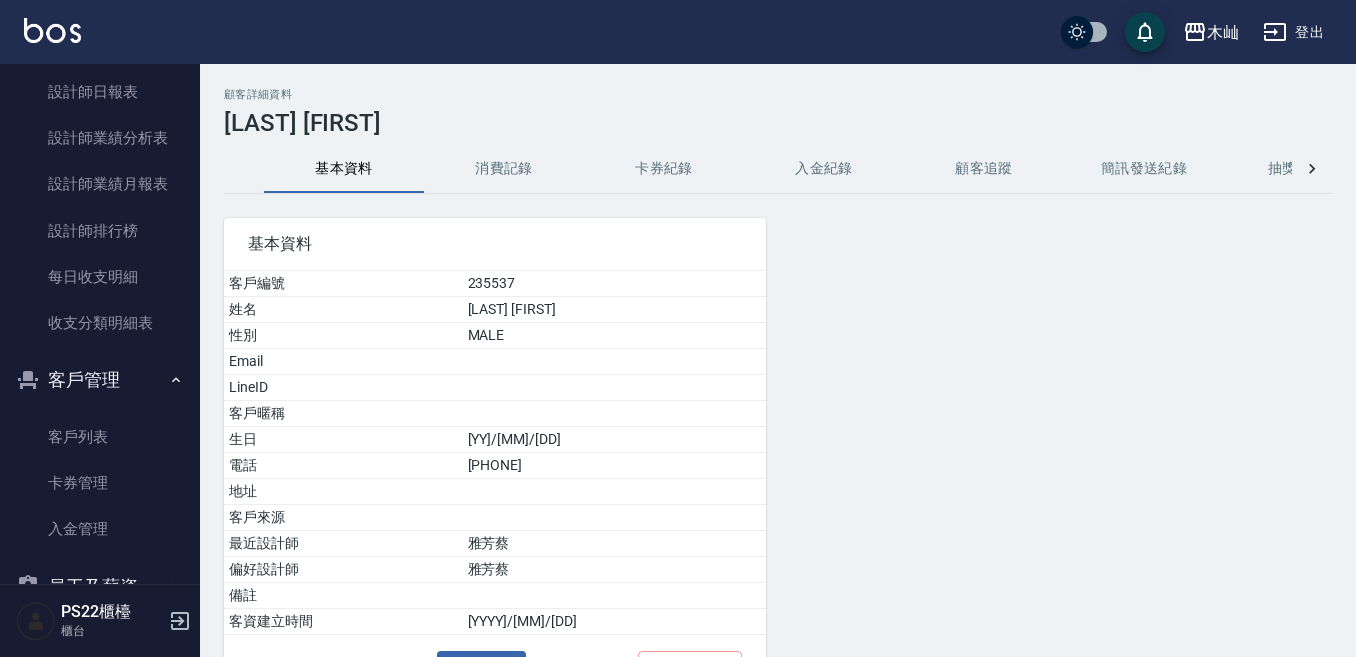 click on "消費記錄" at bounding box center [504, 169] 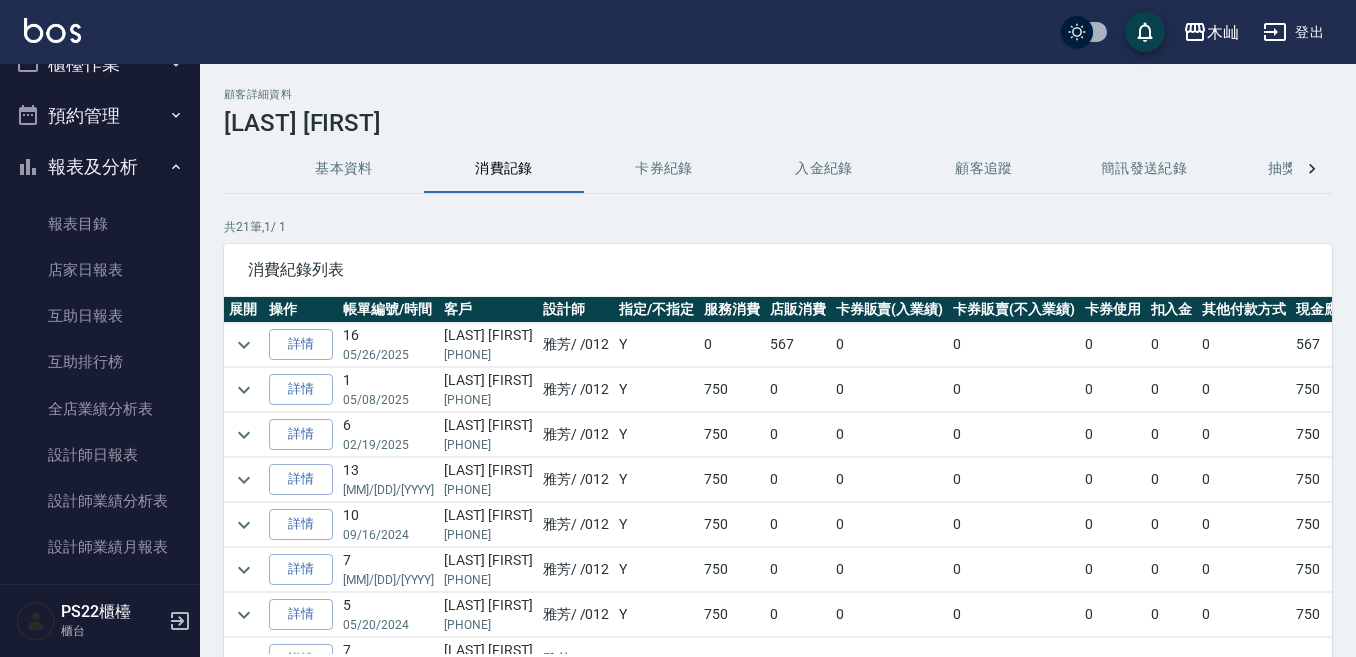 scroll, scrollTop: 0, scrollLeft: 0, axis: both 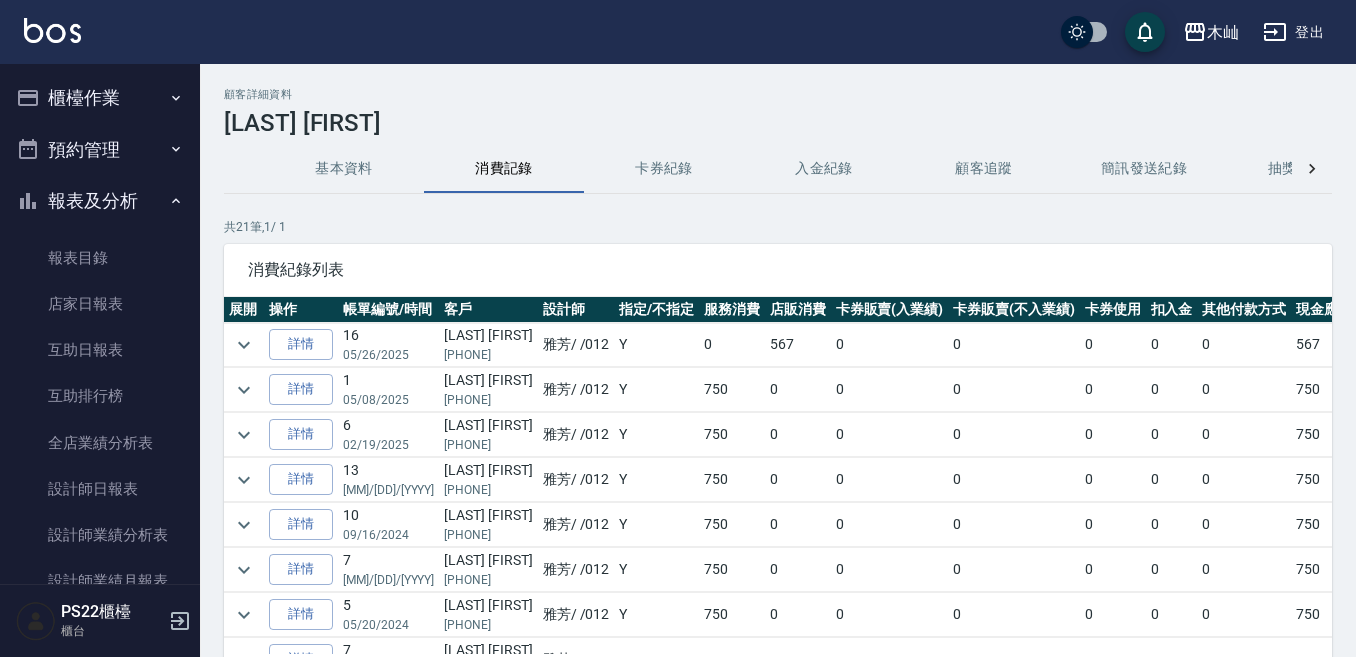 click on "櫃檯作業" at bounding box center (100, 98) 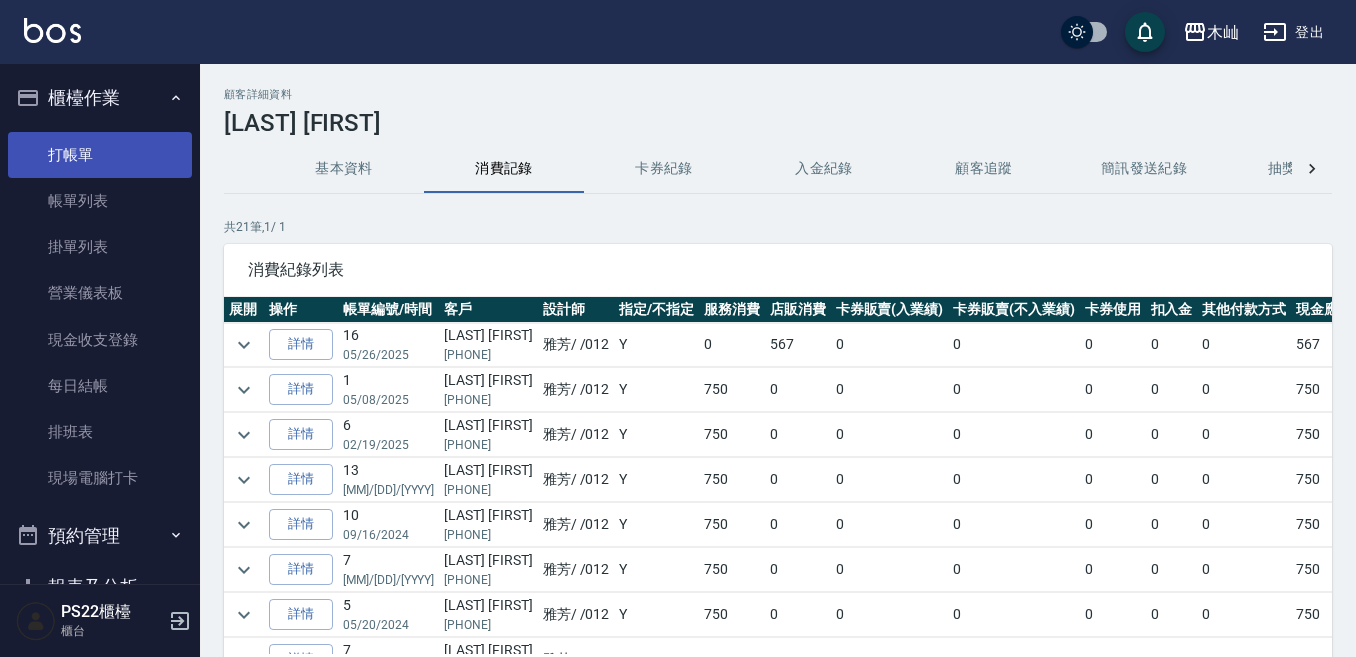 click on "打帳單" at bounding box center (100, 155) 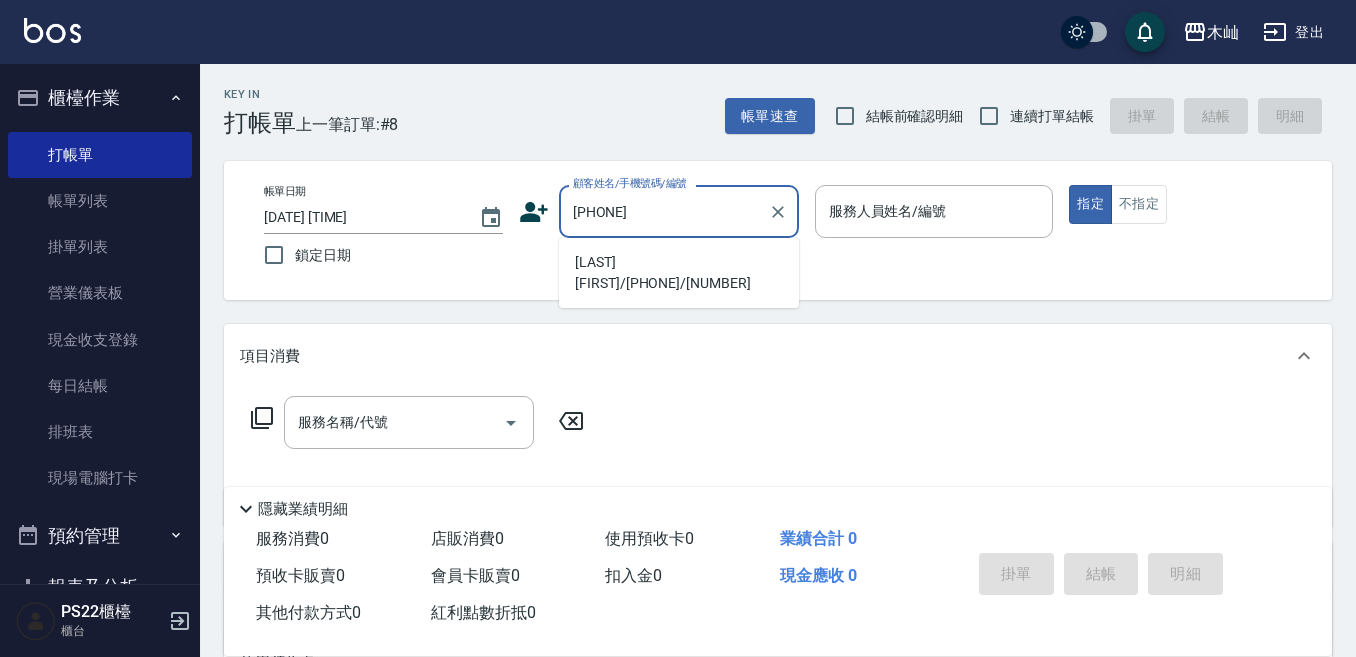 click on "[LAST] [FIRST]/[PHONE]/[NUMBER]" at bounding box center (679, 273) 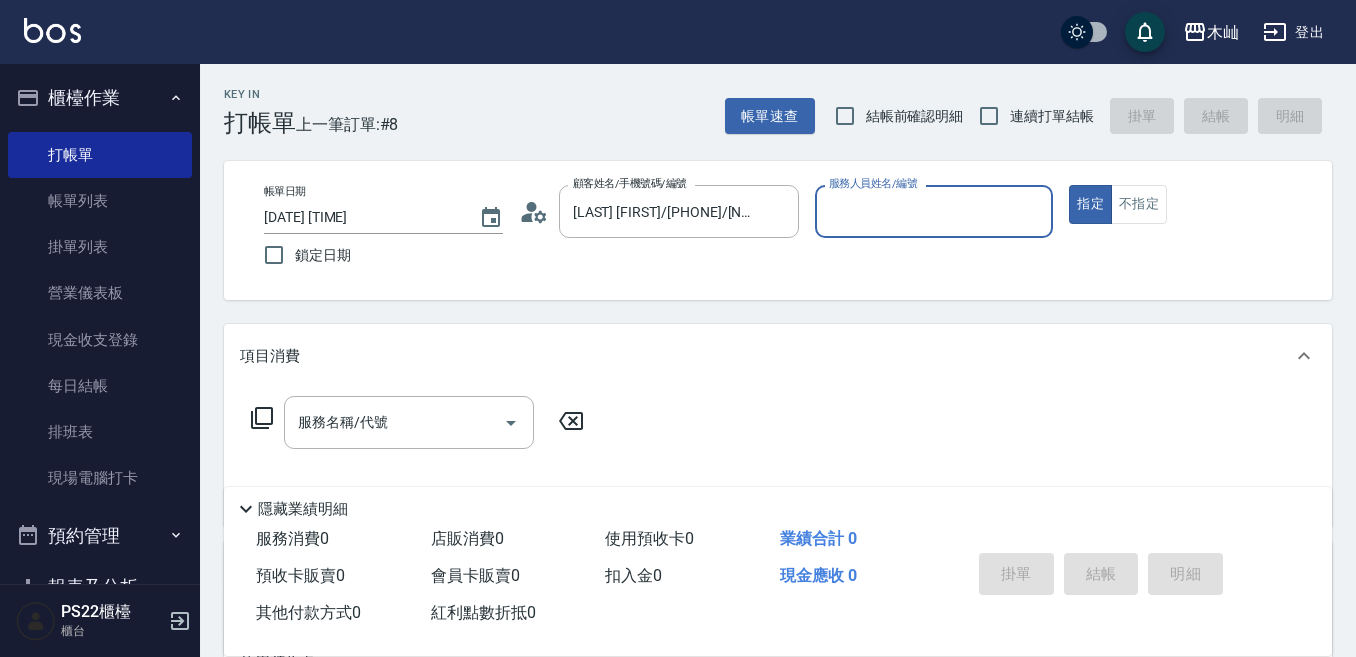 type on "雅芳-012" 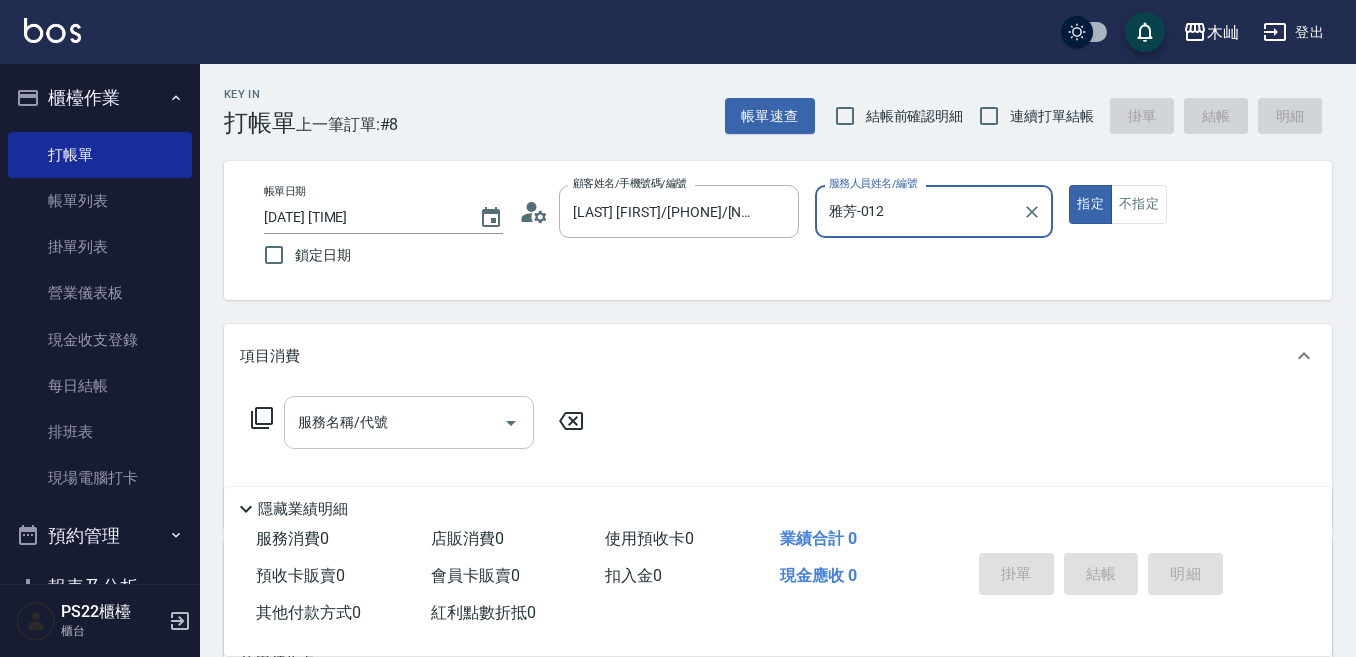 click on "服務名稱/代號" at bounding box center [394, 422] 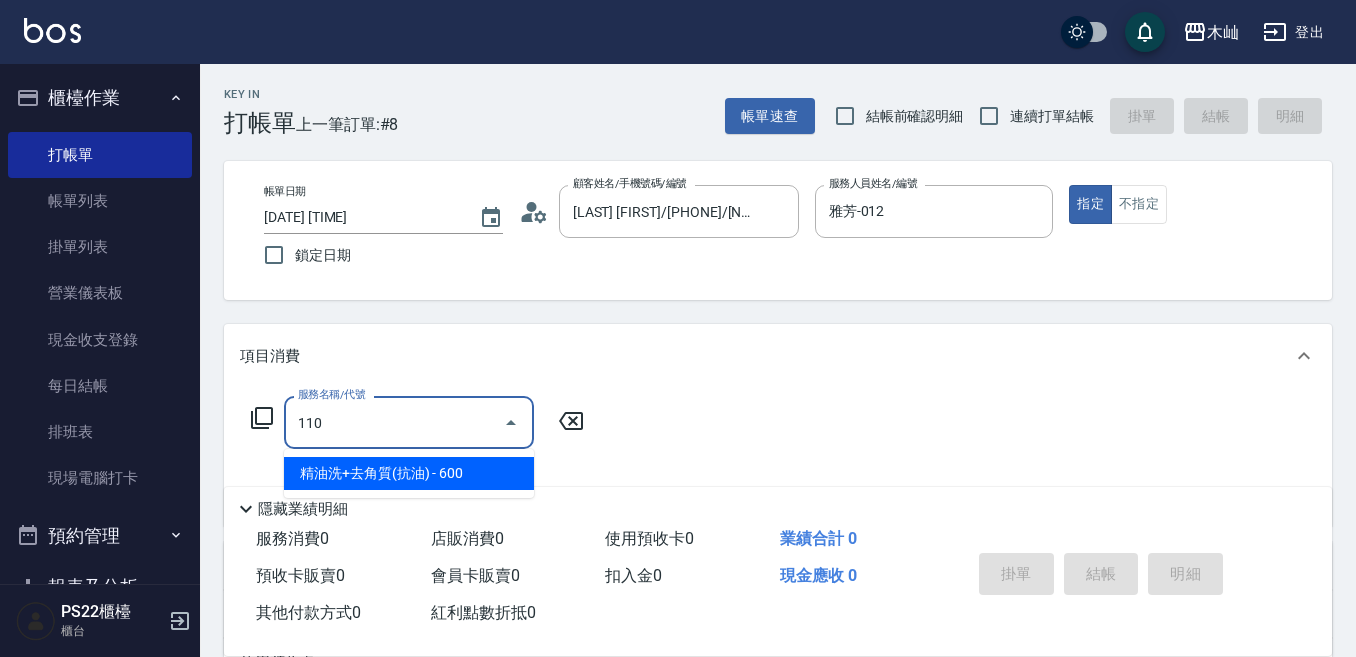 type on "精油洗+去角質(抗油)(110)" 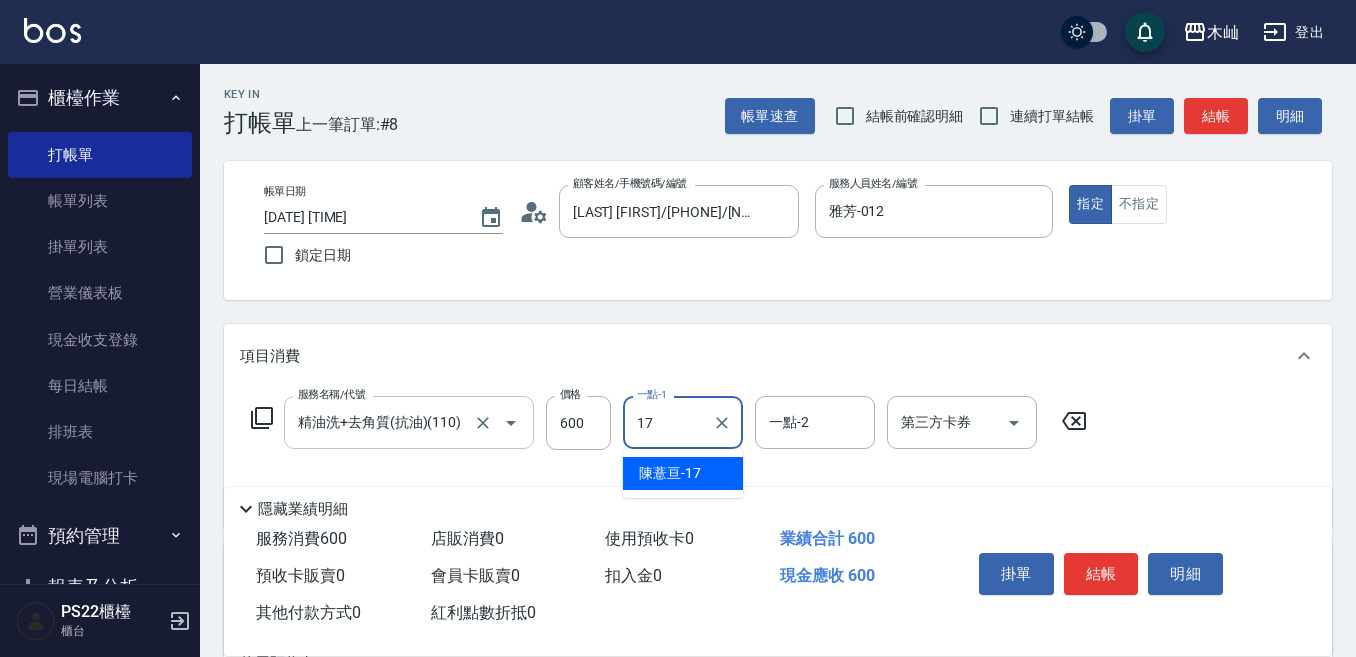 type on "[LAST] [FIRST]-[NUMBER]" 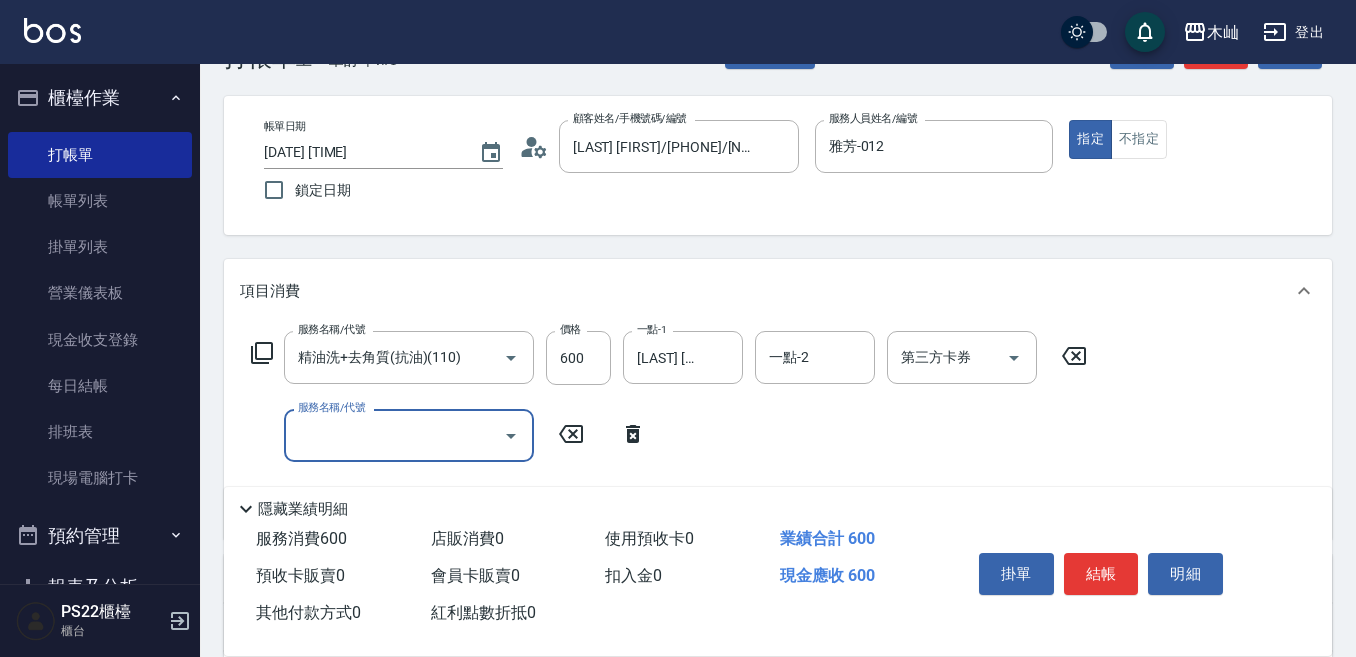 scroll, scrollTop: 100, scrollLeft: 0, axis: vertical 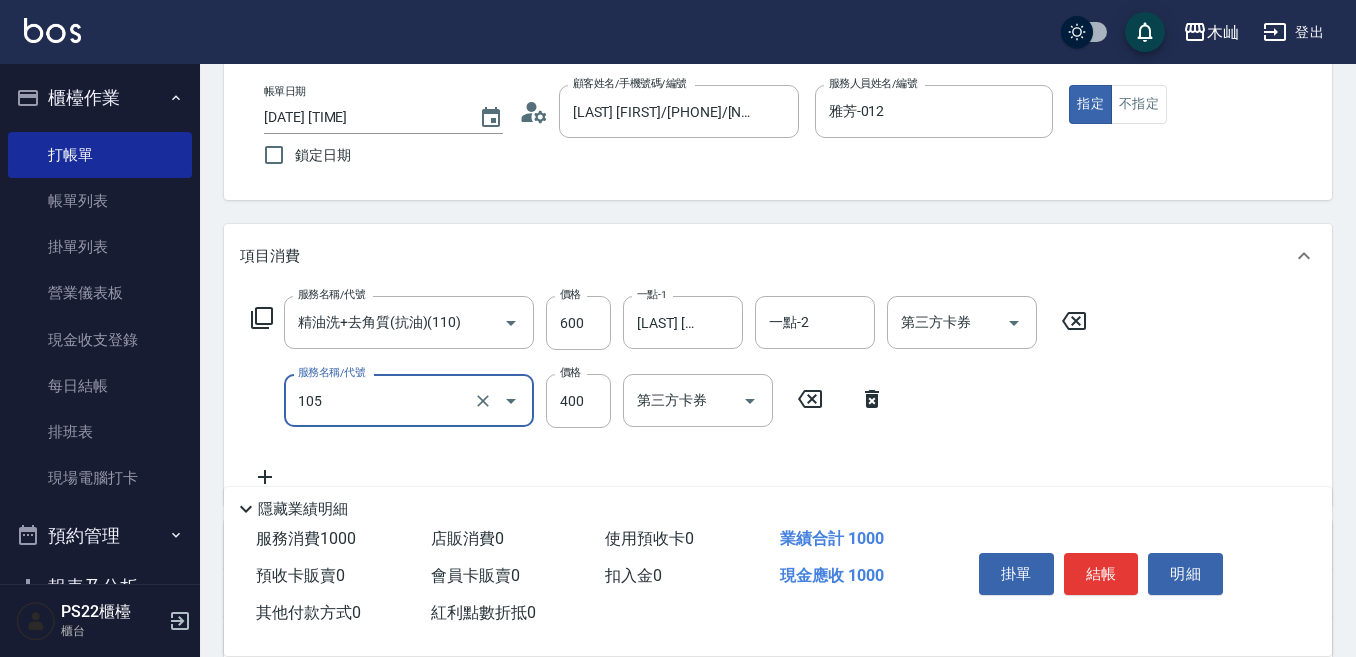 type on "A級單剪(105)" 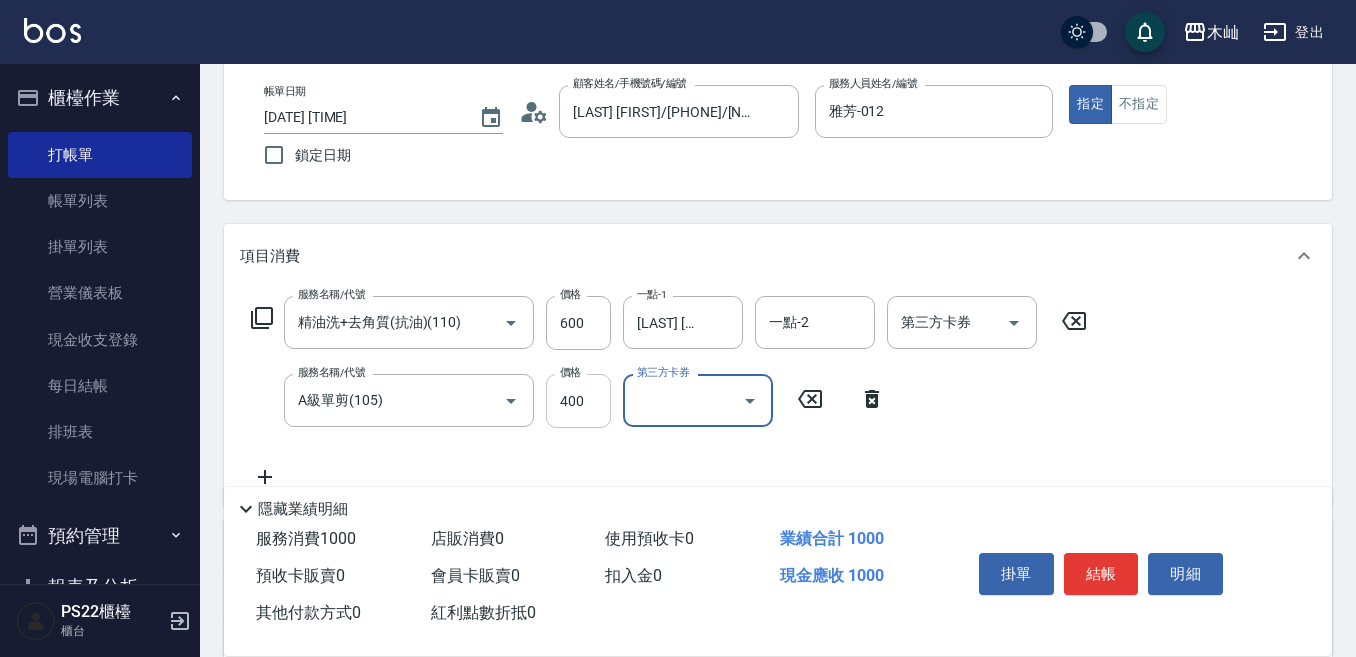 click on "400" at bounding box center (578, 401) 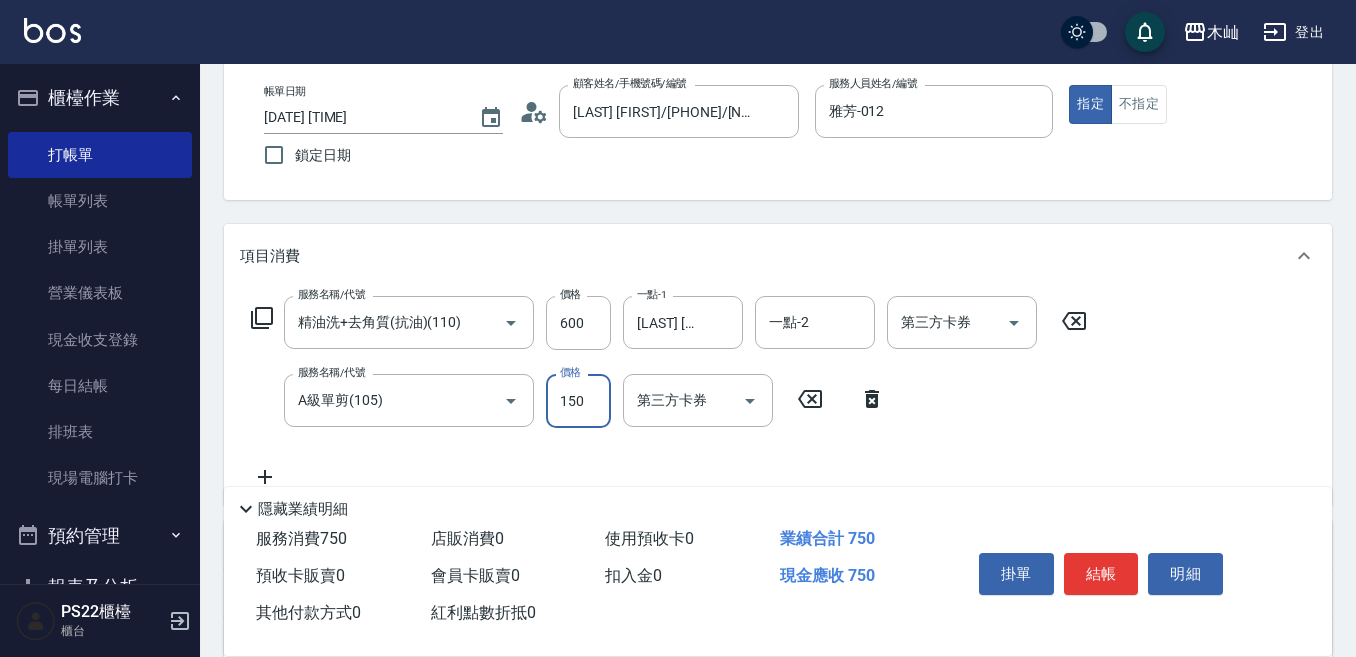 type on "150" 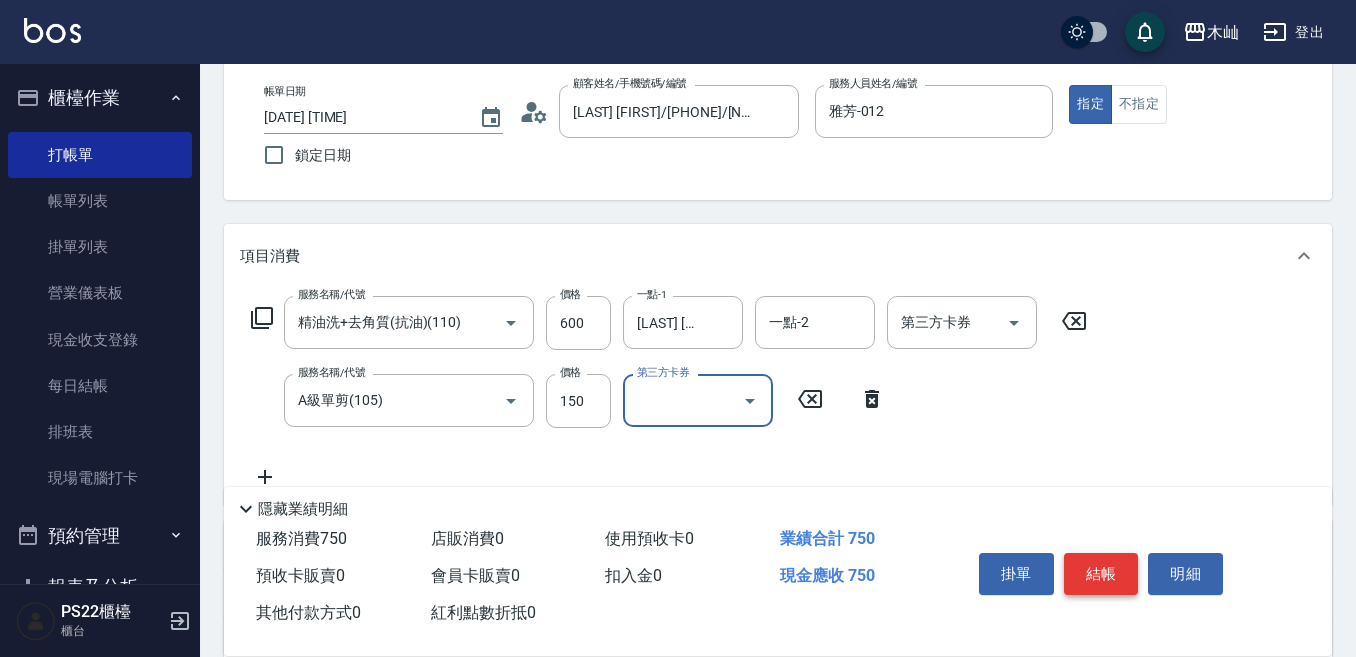 click on "結帳" at bounding box center [1101, 574] 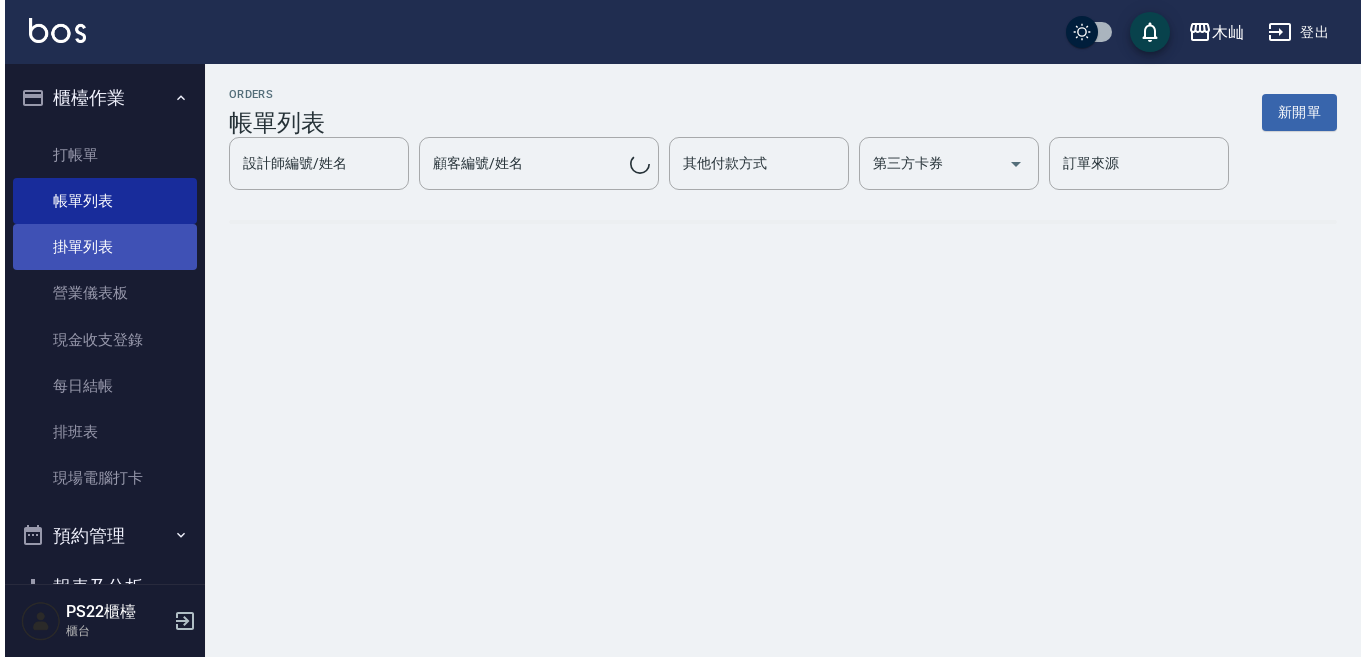 scroll, scrollTop: 0, scrollLeft: 0, axis: both 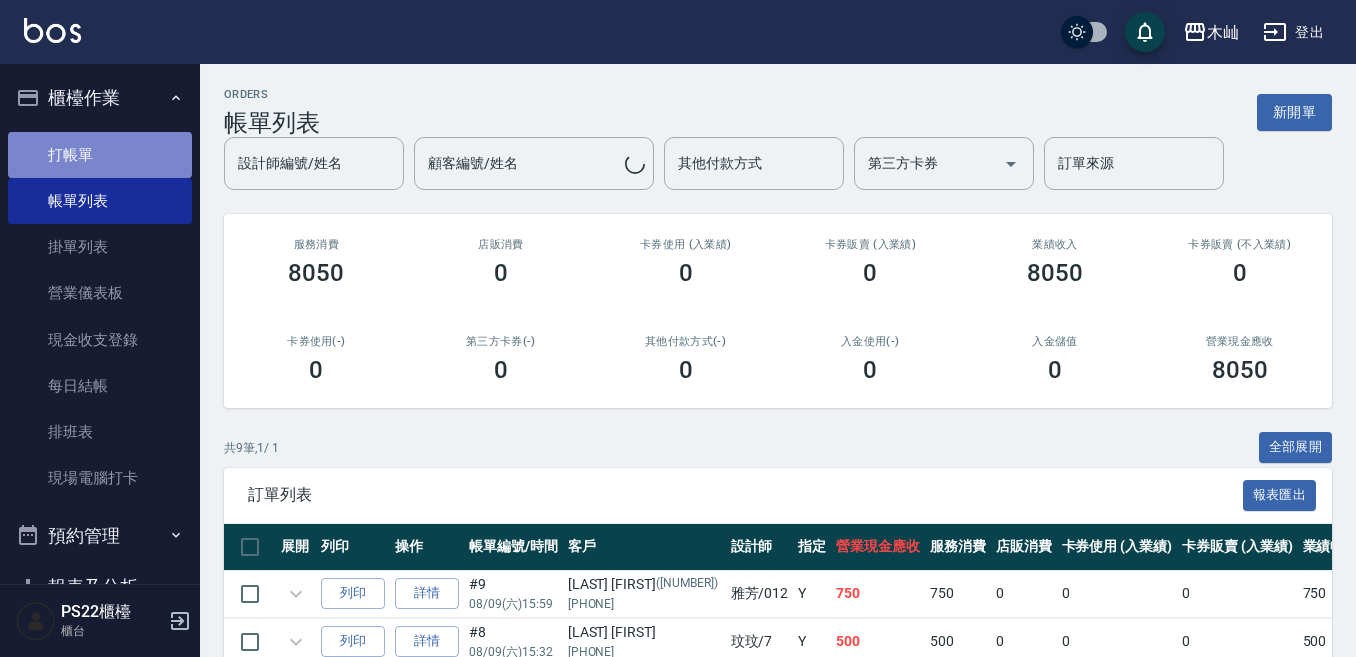 click on "打帳單" at bounding box center (100, 155) 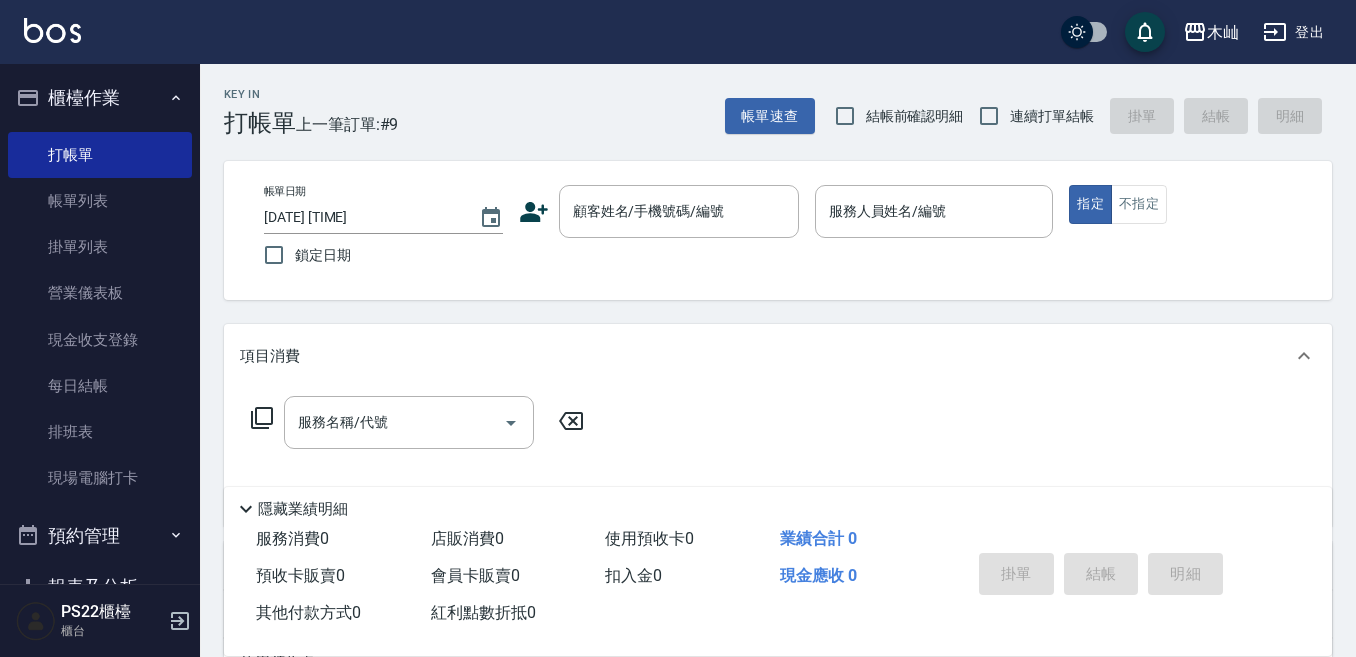 drag, startPoint x: 2, startPoint y: 218, endPoint x: 672, endPoint y: 388, distance: 691.2308 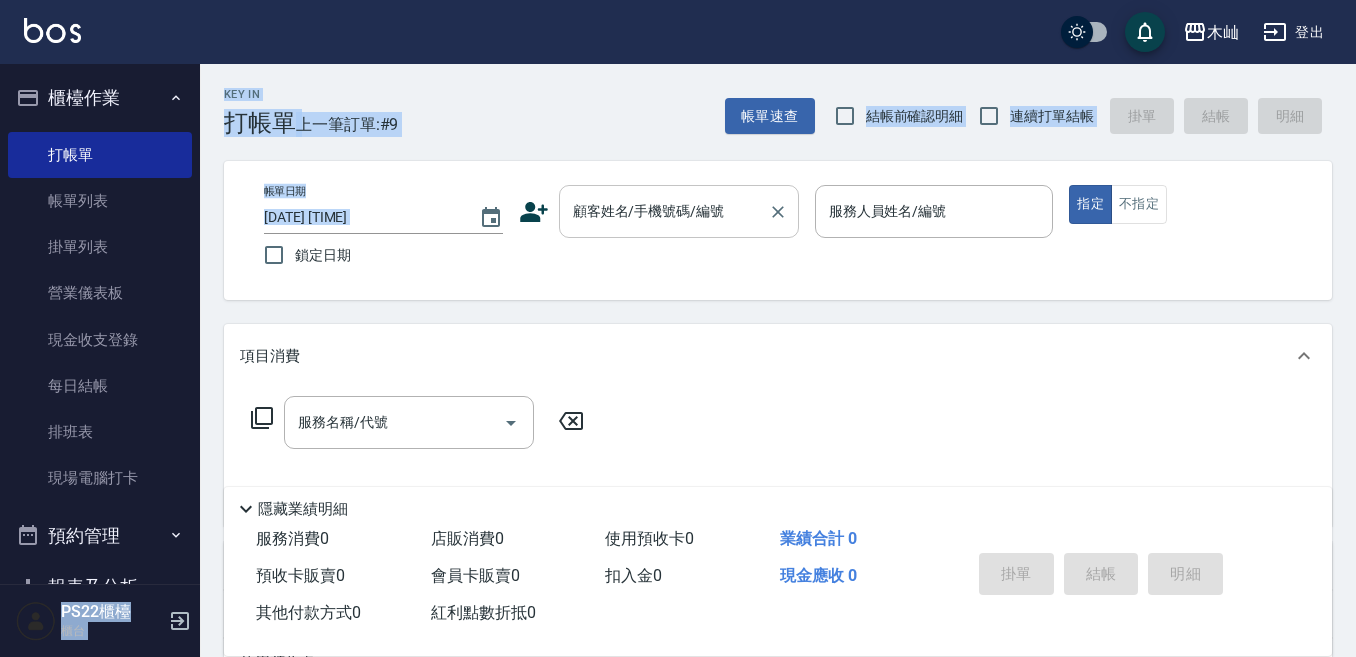 drag, startPoint x: 781, startPoint y: 378, endPoint x: 579, endPoint y: 236, distance: 246.91699 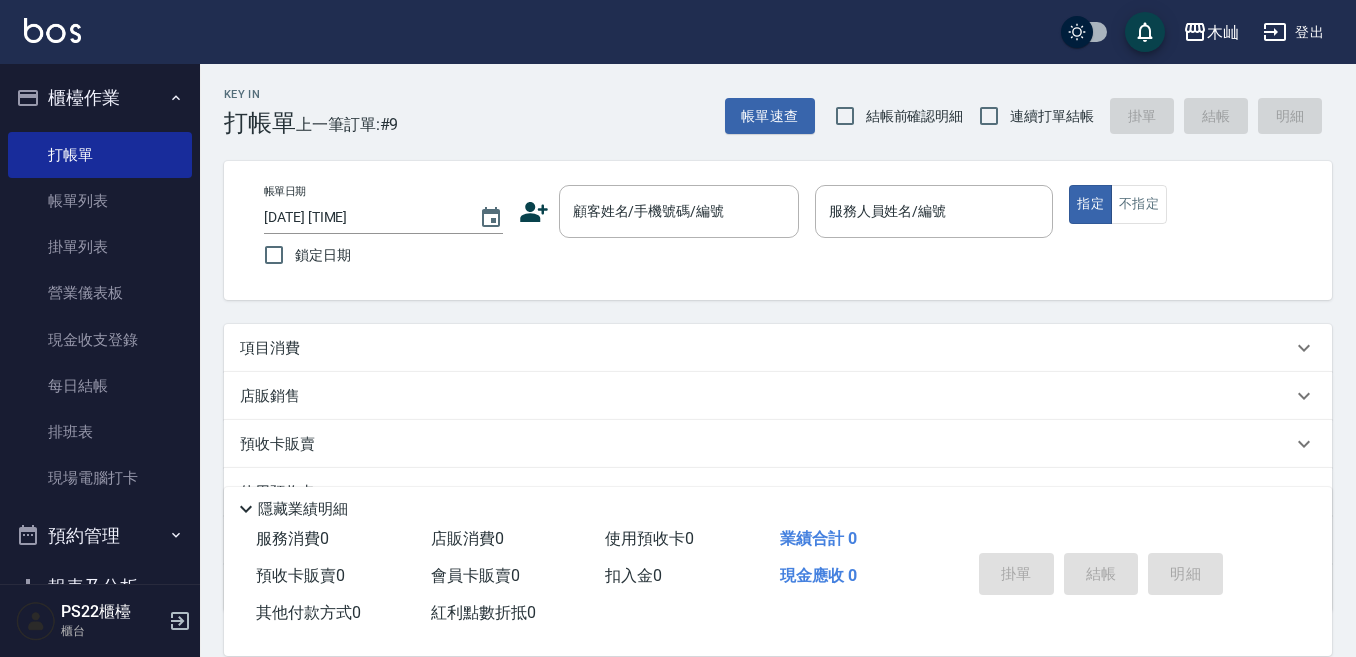 click on "鎖定日期" at bounding box center [370, 255] 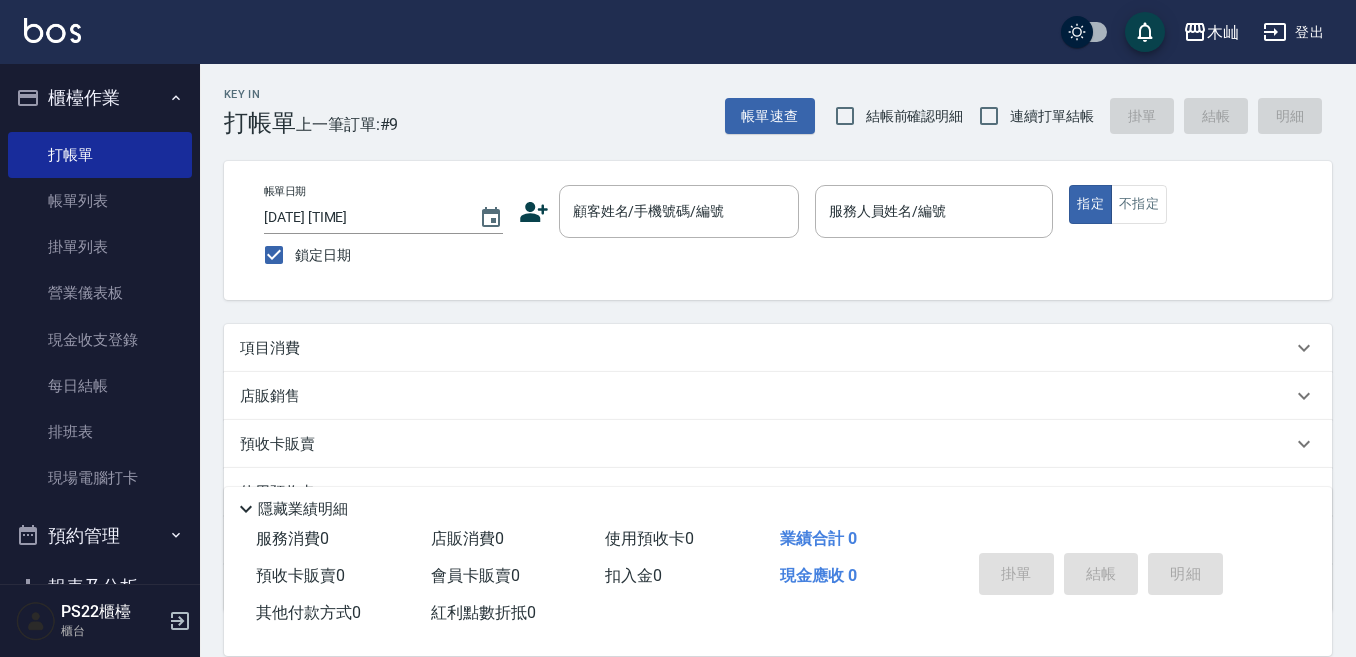 click on "登出" at bounding box center (1293, 32) 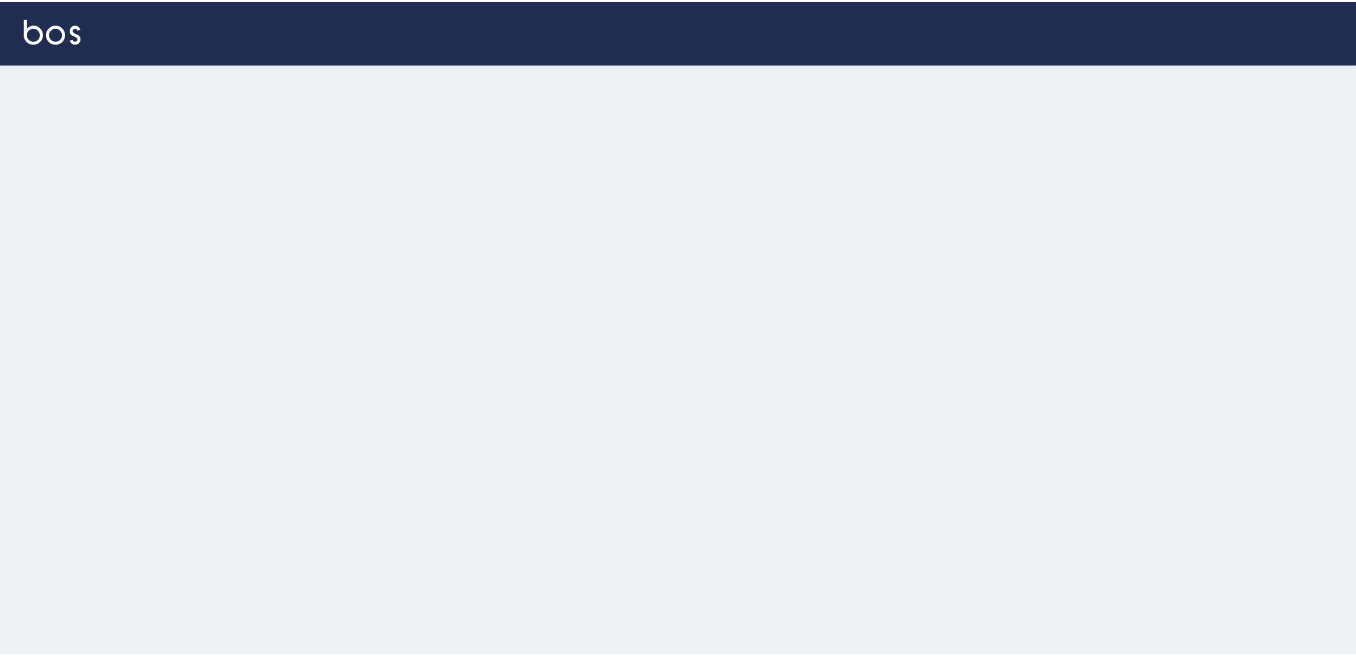 scroll, scrollTop: 0, scrollLeft: 0, axis: both 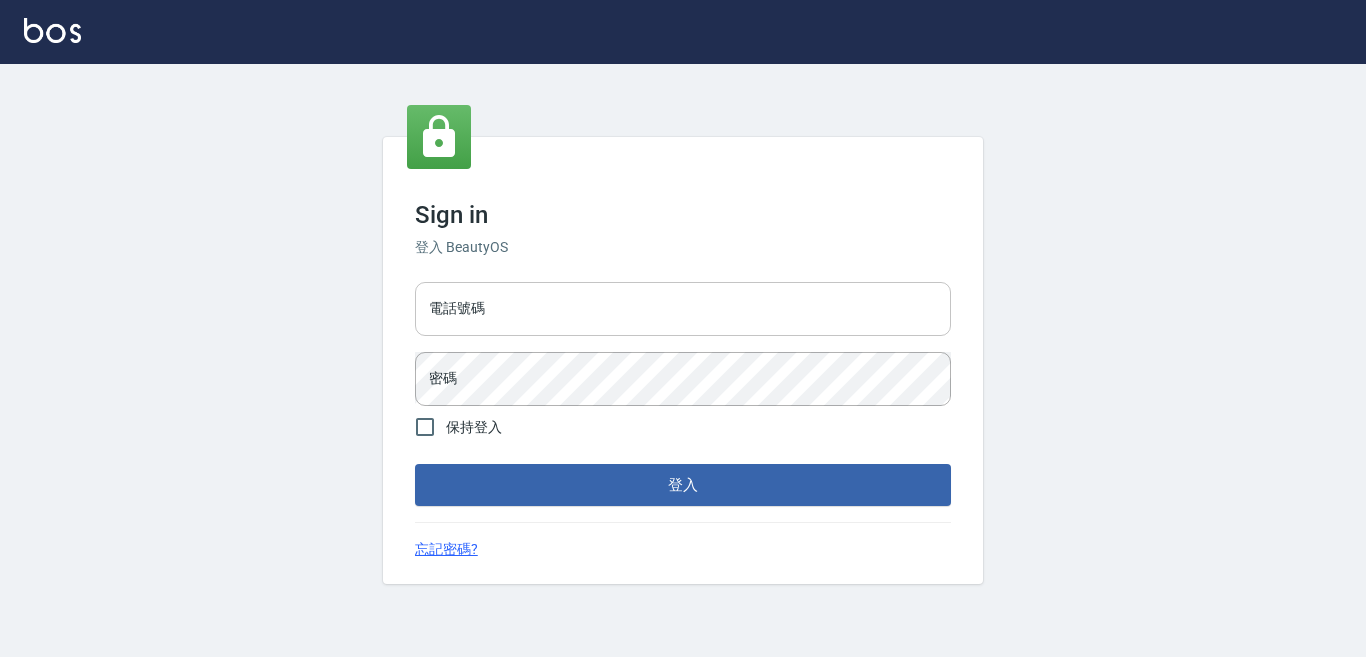 click on "電話號碼" at bounding box center (683, 309) 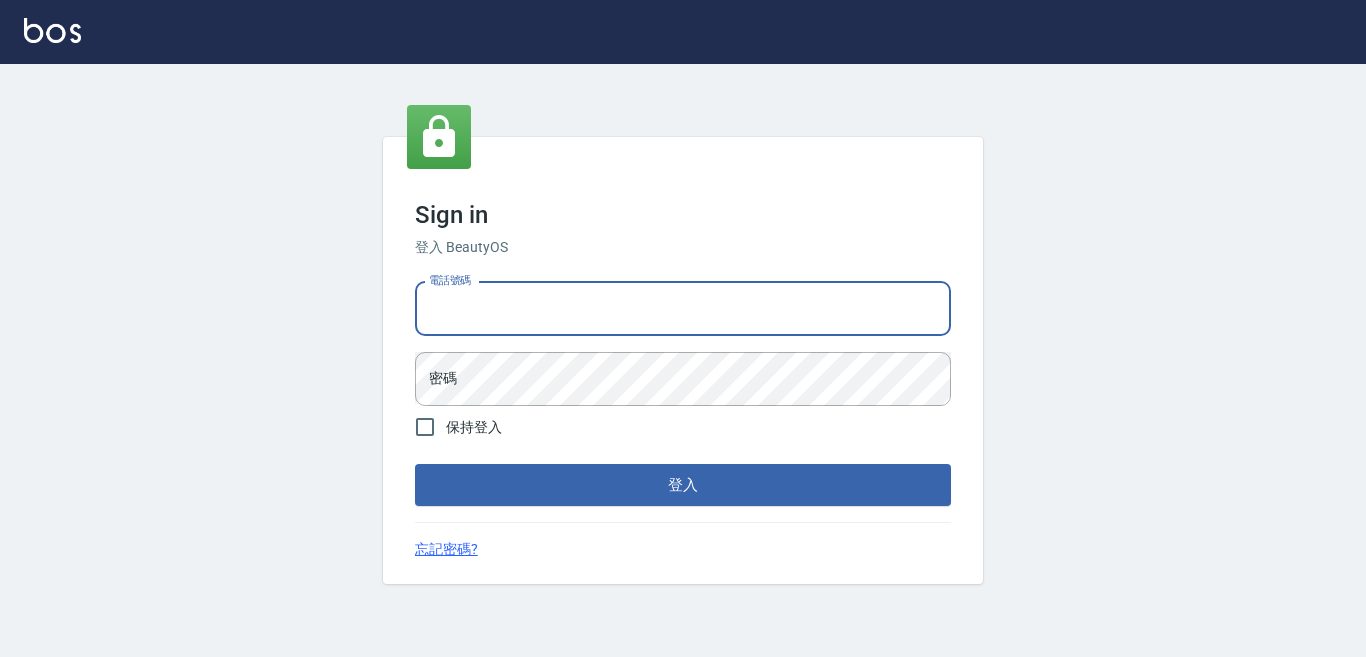type on "[PHONE]" 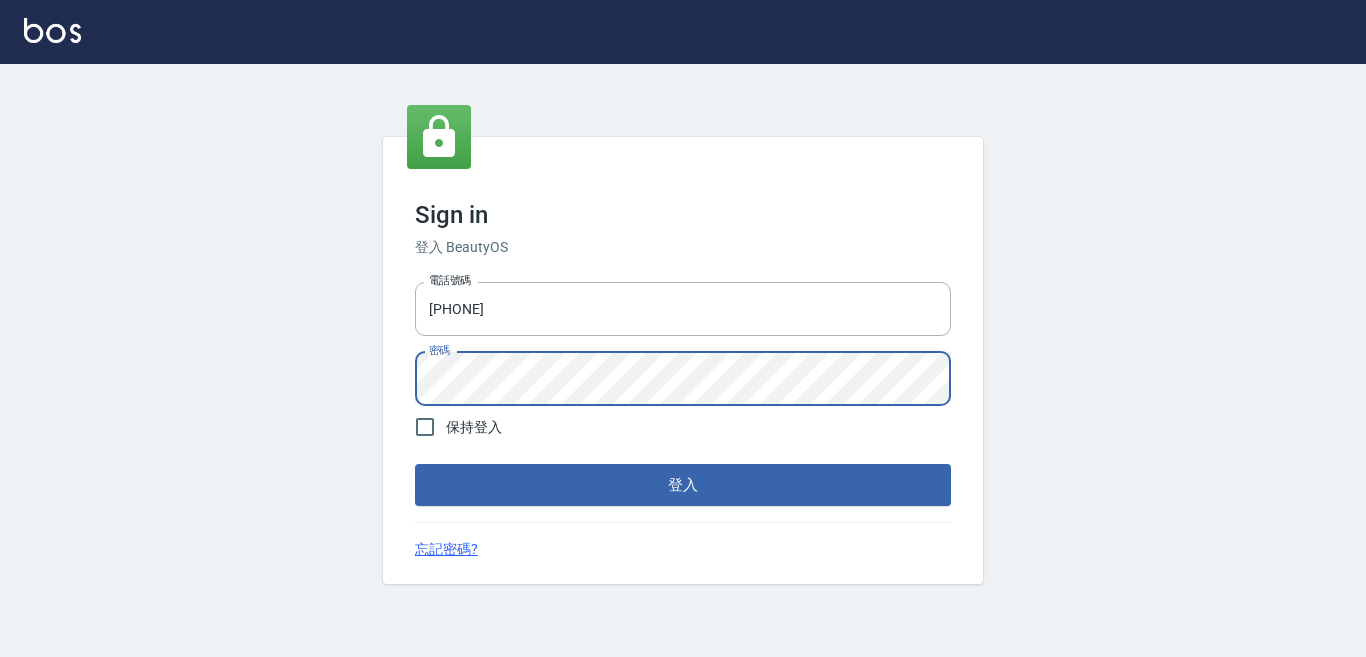click on "登入" at bounding box center (683, 485) 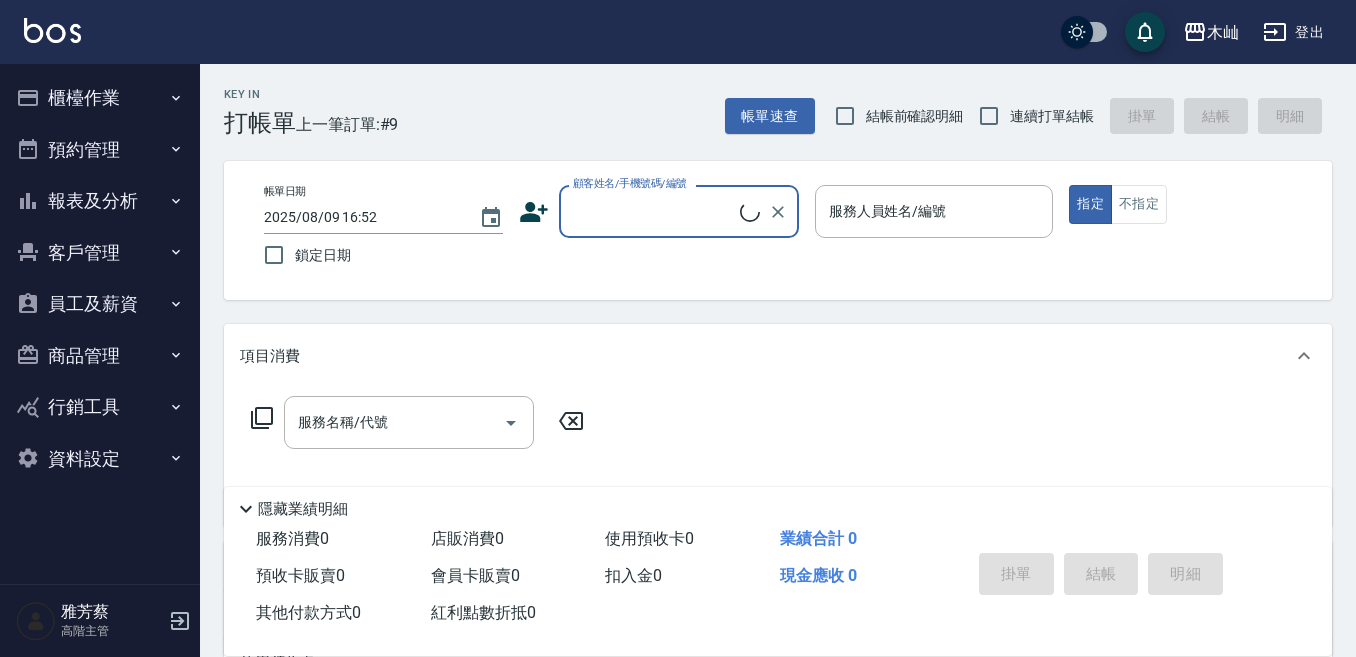click on "員工及薪資" at bounding box center (100, 304) 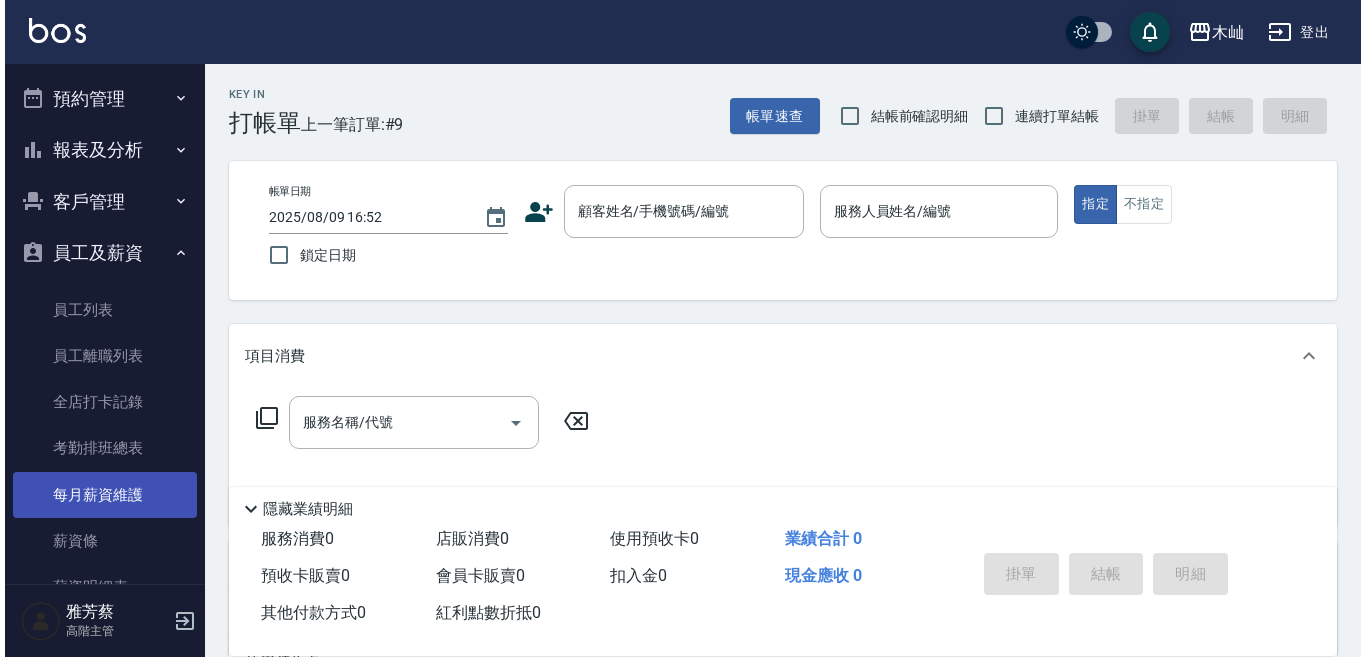 scroll, scrollTop: 100, scrollLeft: 0, axis: vertical 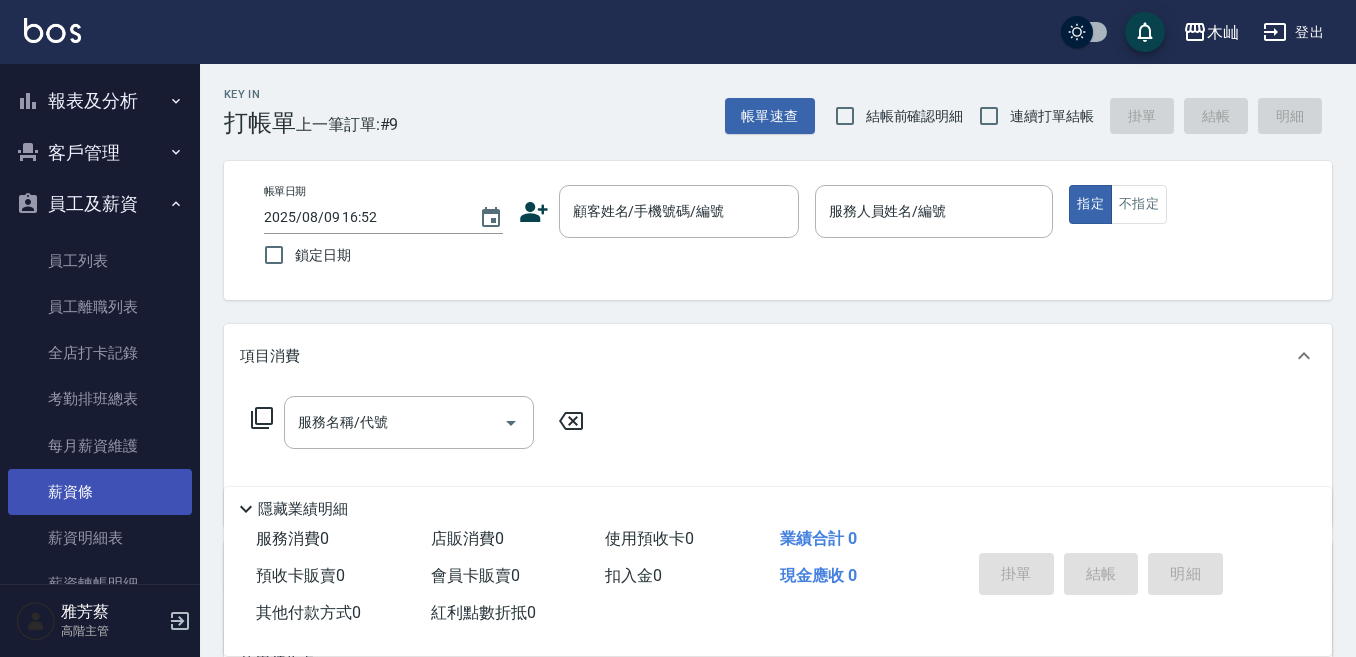 click on "薪資條" at bounding box center [100, 492] 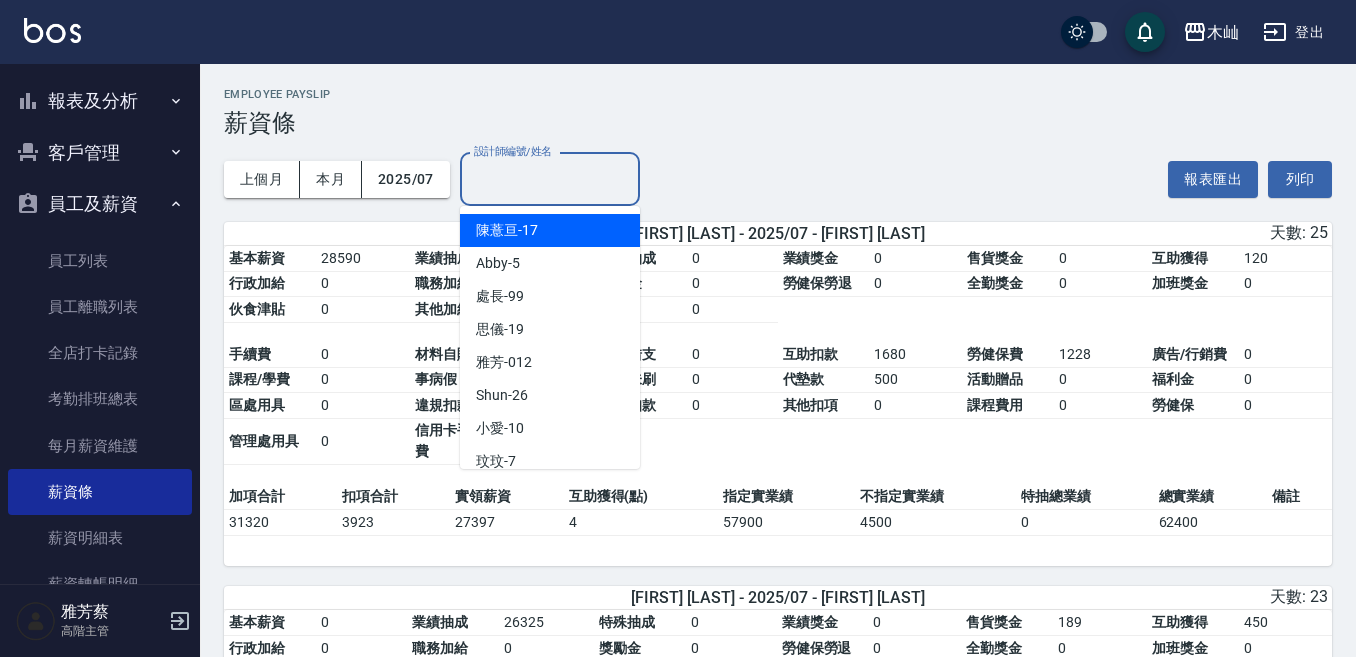 click on "設計師編號/姓名 設計師編號/姓名" at bounding box center [550, 179] 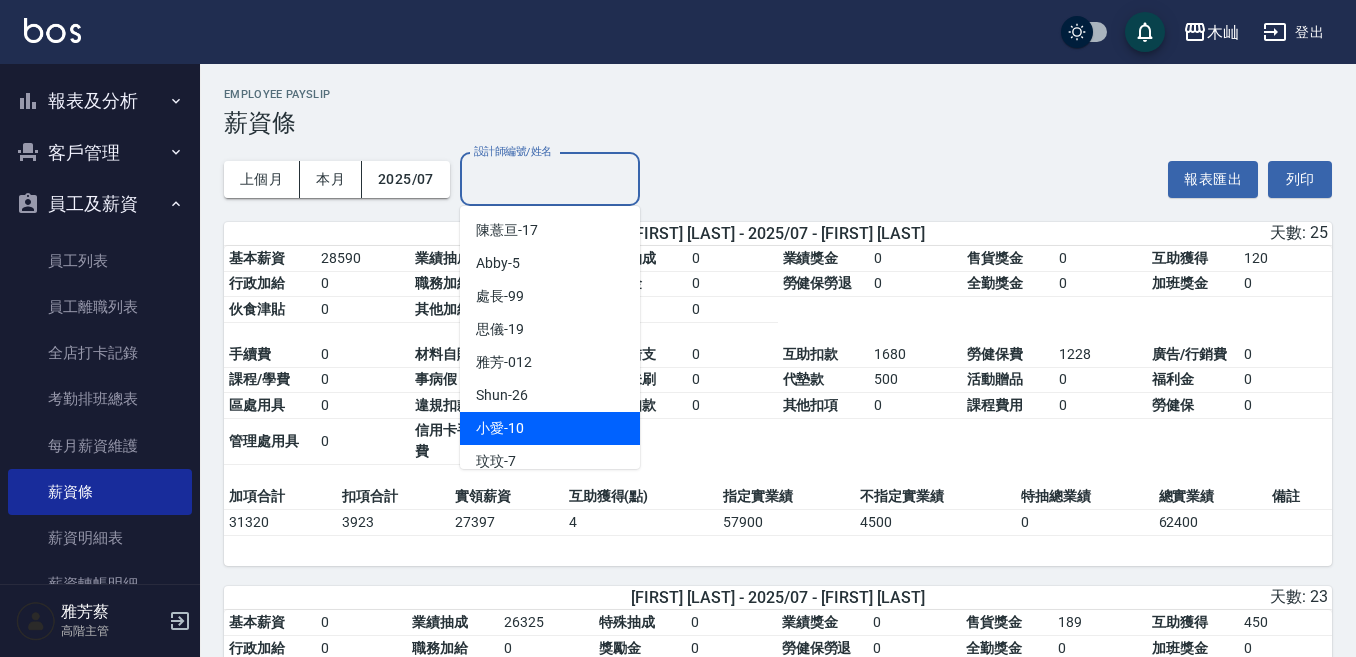 click on "小愛 -10" at bounding box center (550, 428) 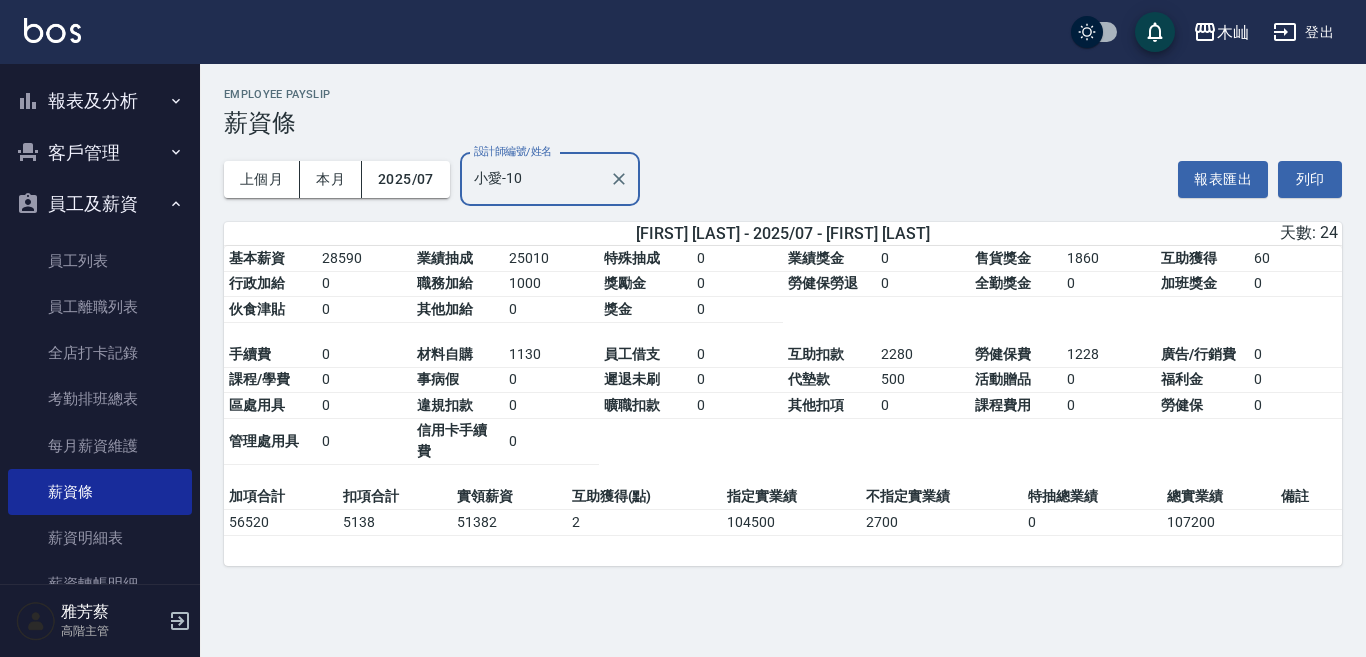 click 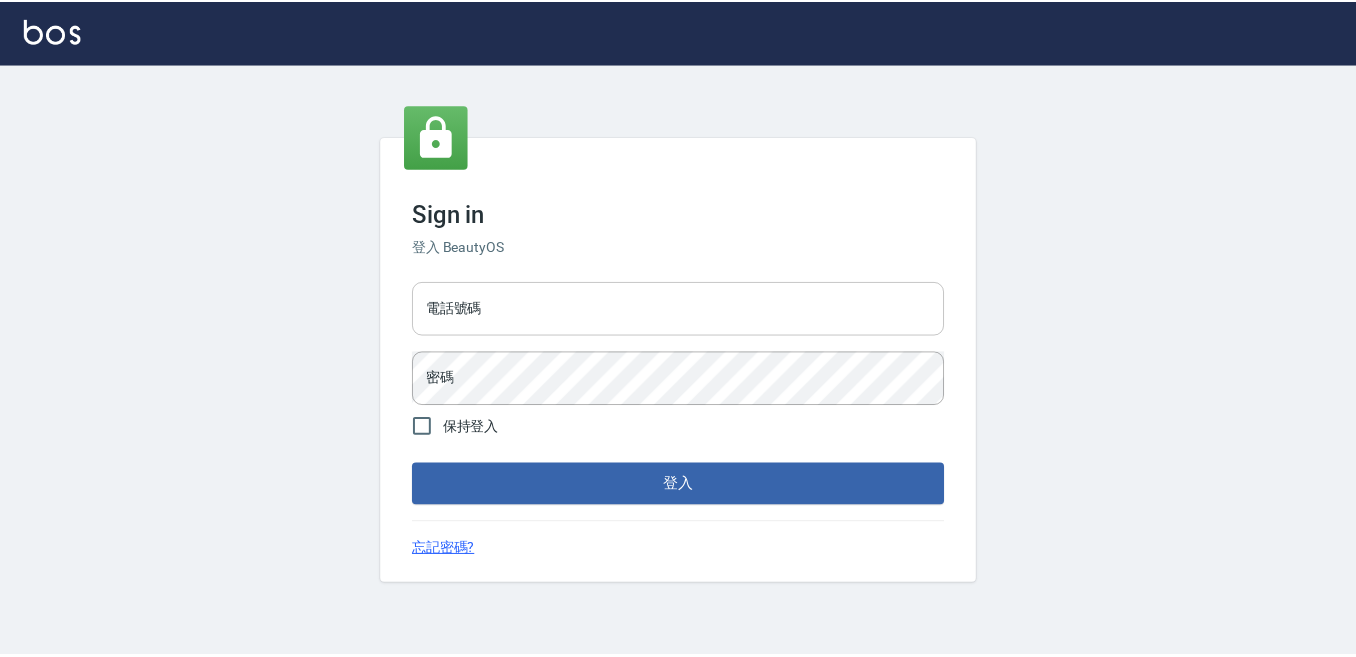 scroll, scrollTop: 0, scrollLeft: 0, axis: both 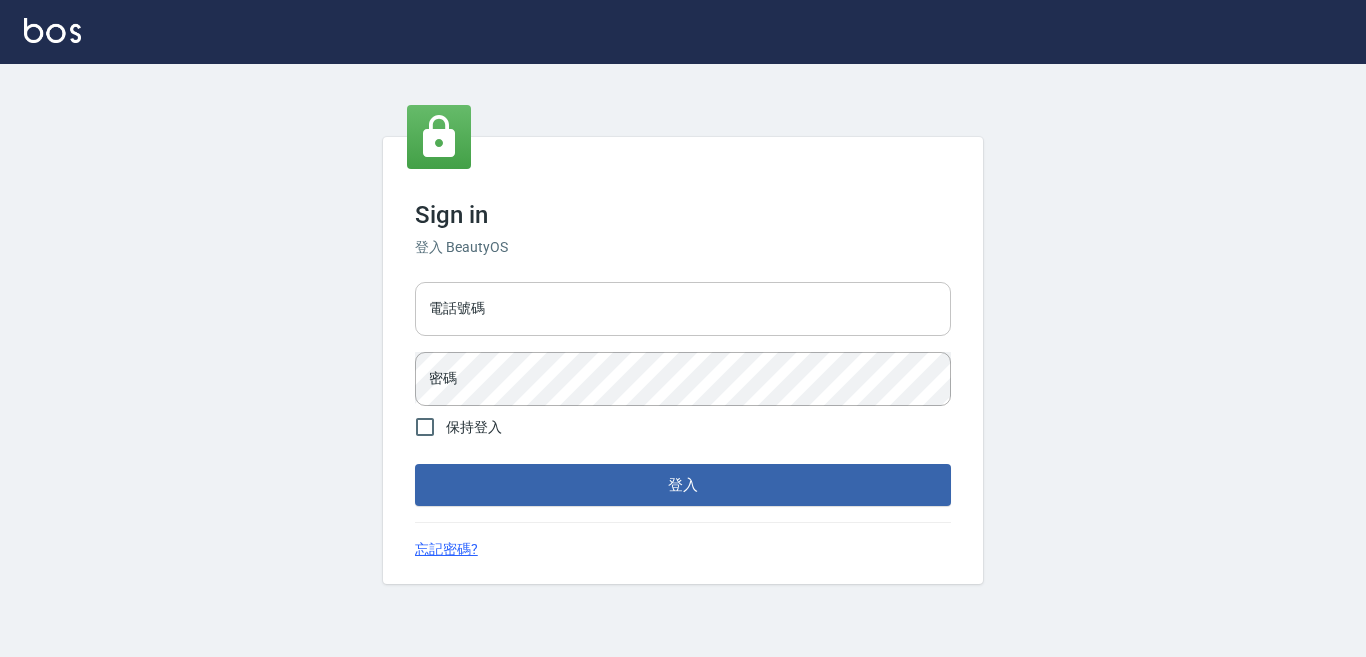 click on "電話號碼" at bounding box center (683, 309) 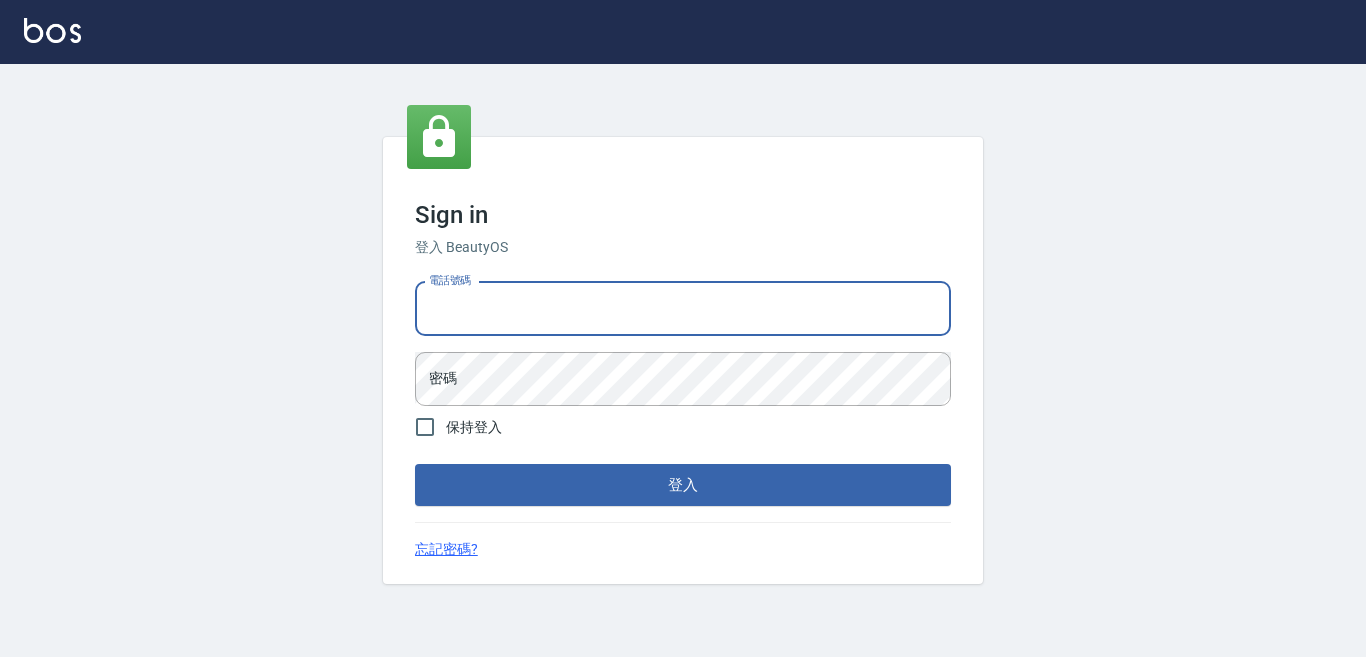 type on "7320483" 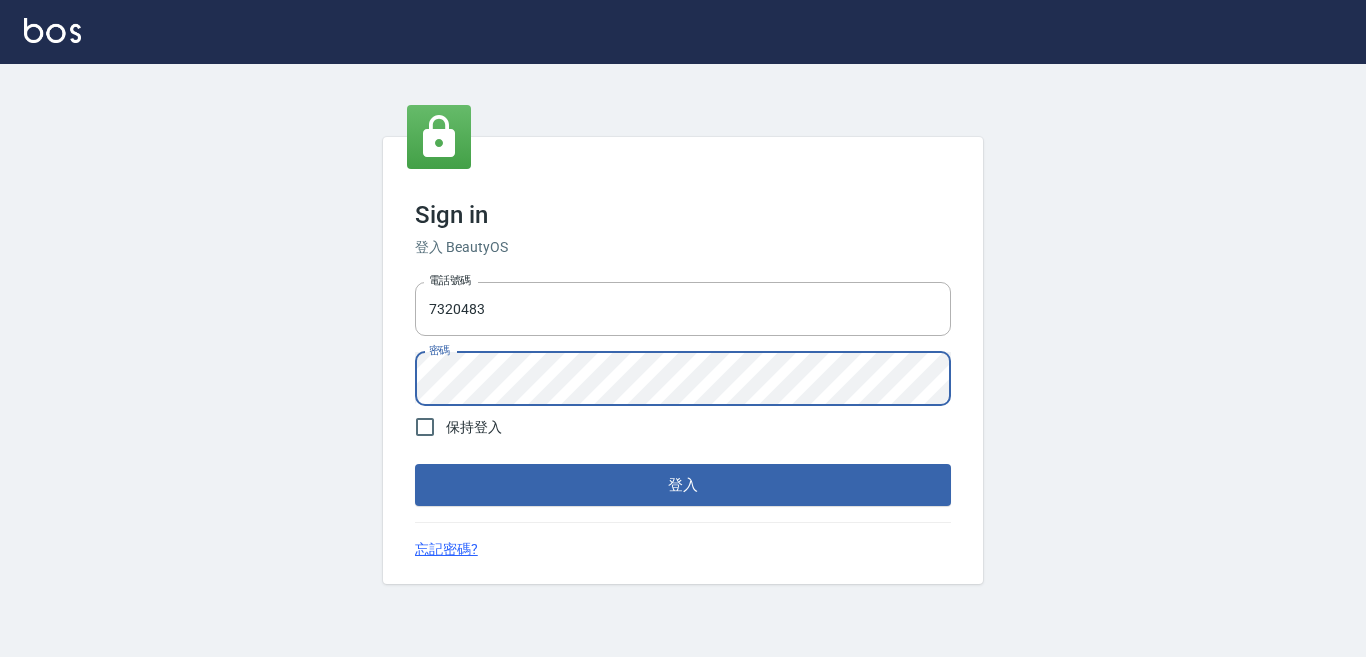 click on "登入" at bounding box center [683, 485] 